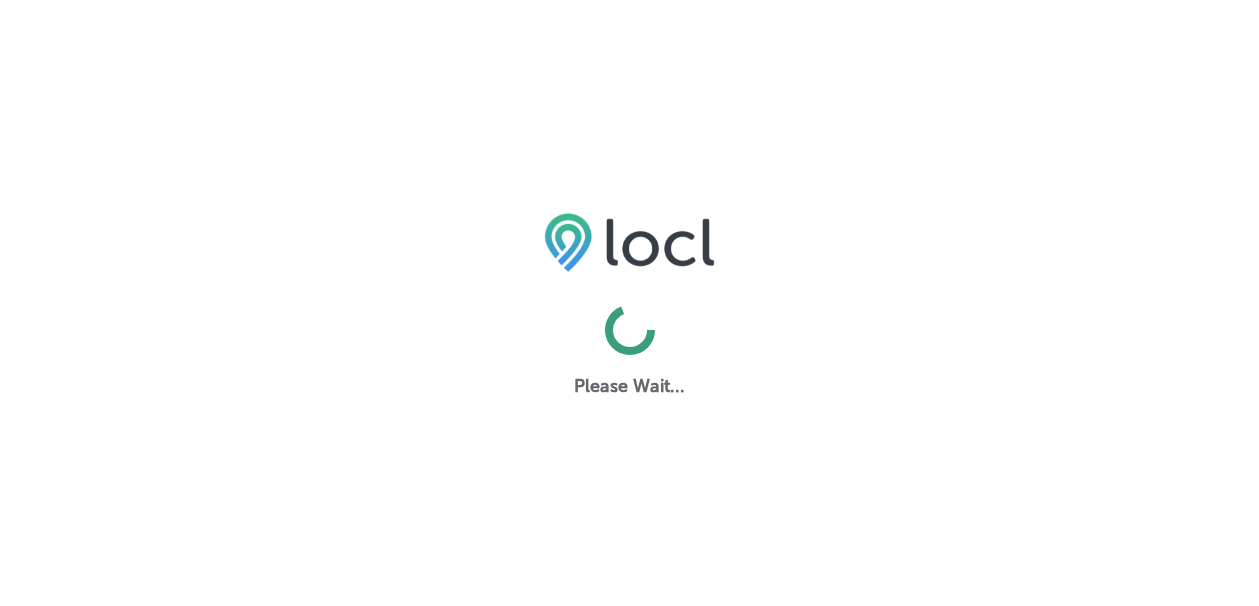 scroll, scrollTop: 0, scrollLeft: 0, axis: both 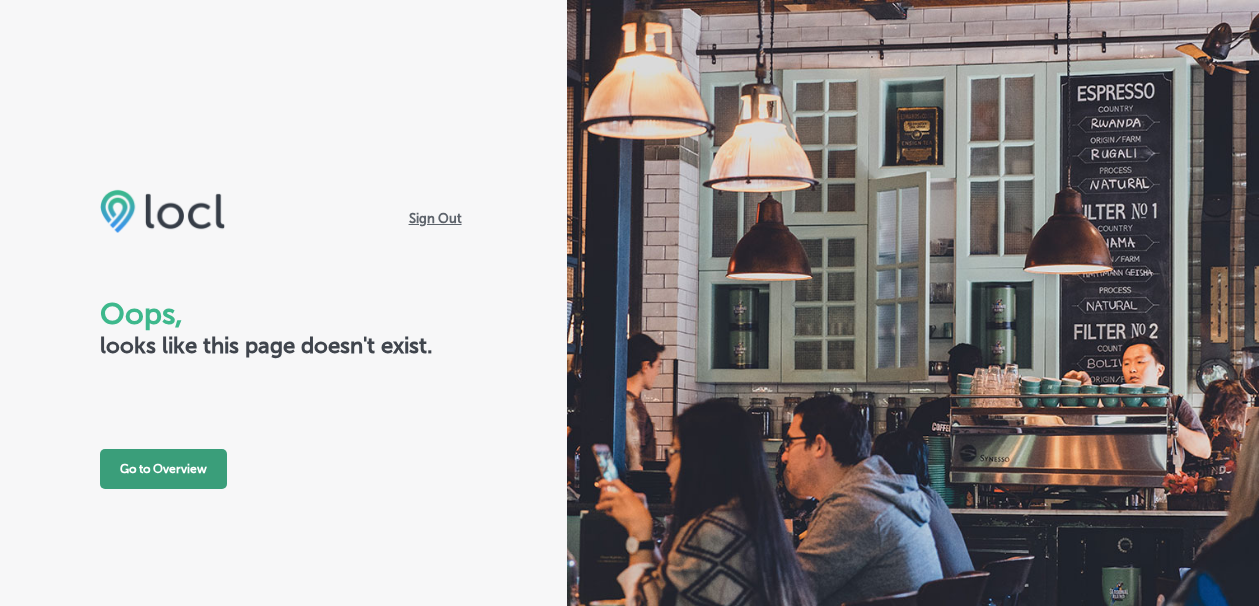 click on "Go to Overview" at bounding box center (163, 469) 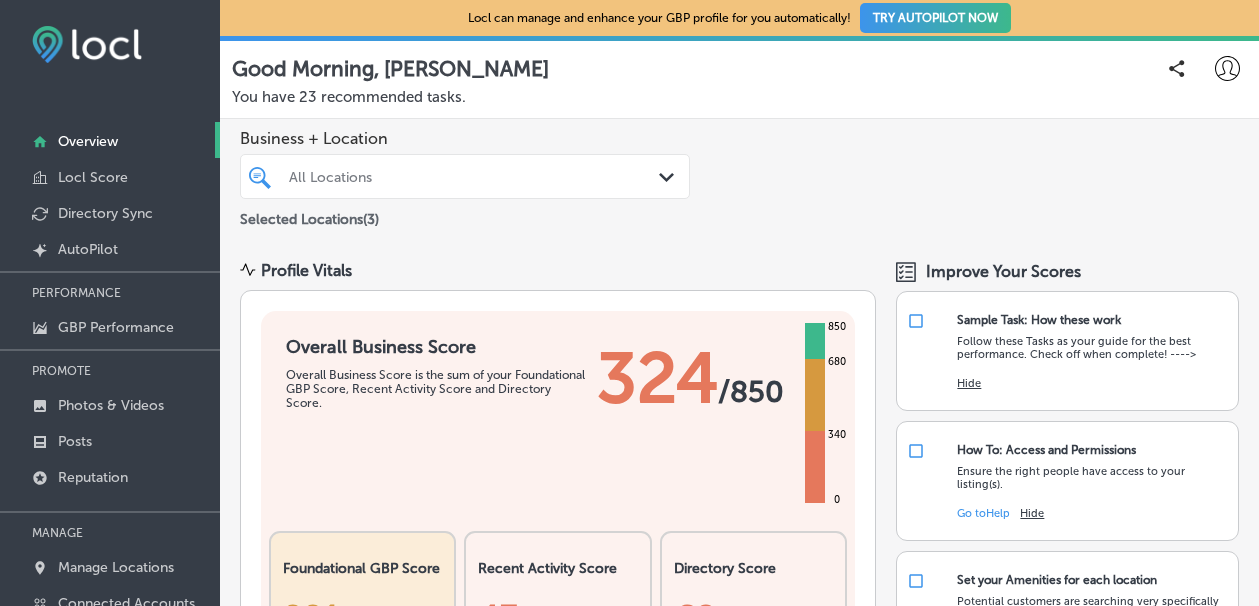 scroll, scrollTop: 0, scrollLeft: 0, axis: both 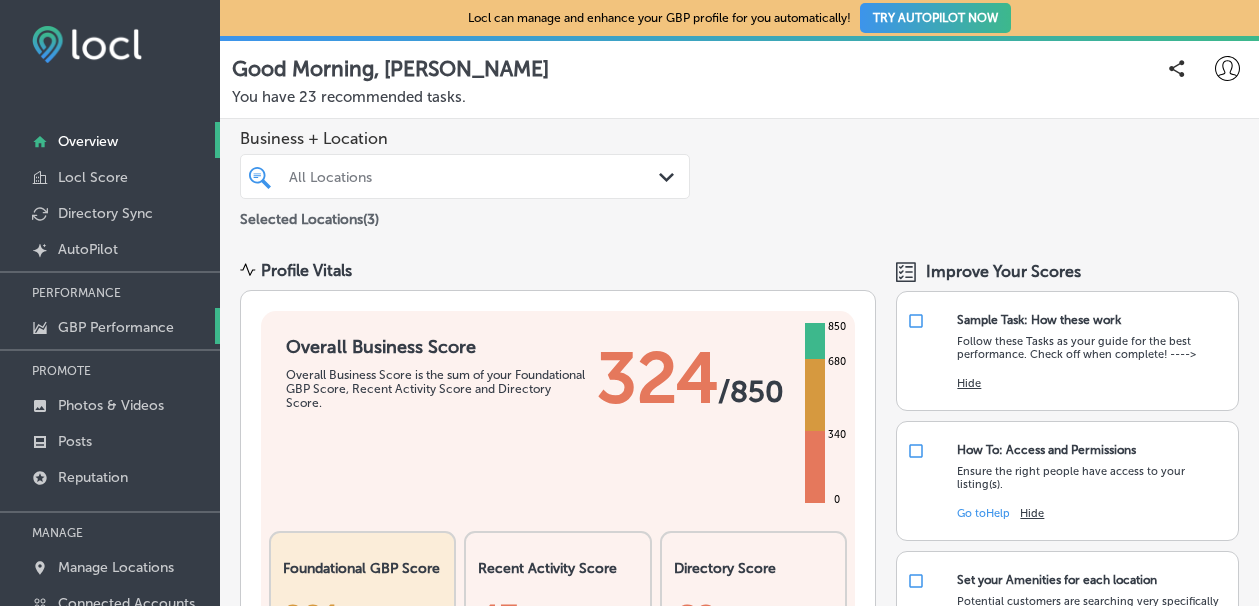 click on "GBP Performance" at bounding box center (116, 327) 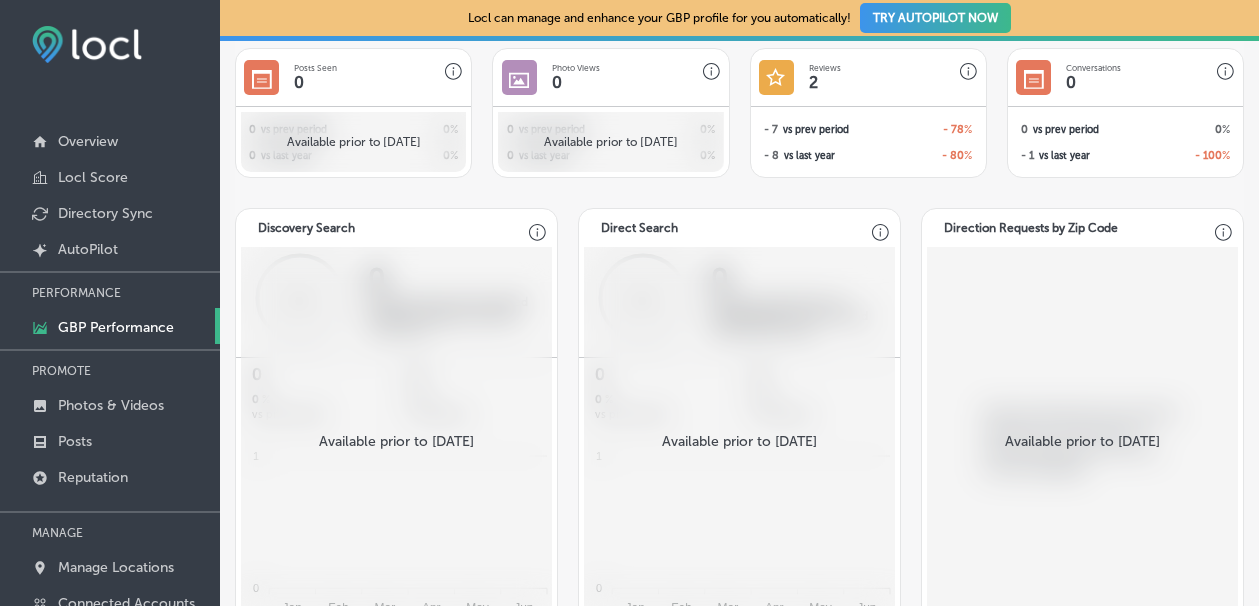 scroll, scrollTop: 1966, scrollLeft: 0, axis: vertical 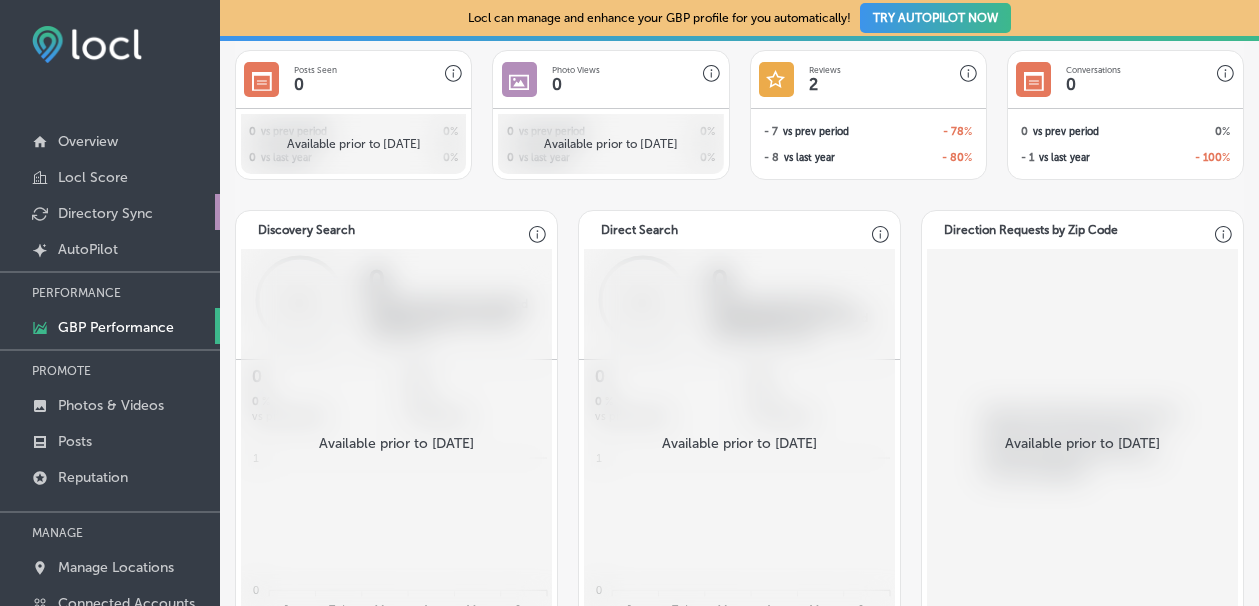 click on "Directory Sync" at bounding box center [105, 213] 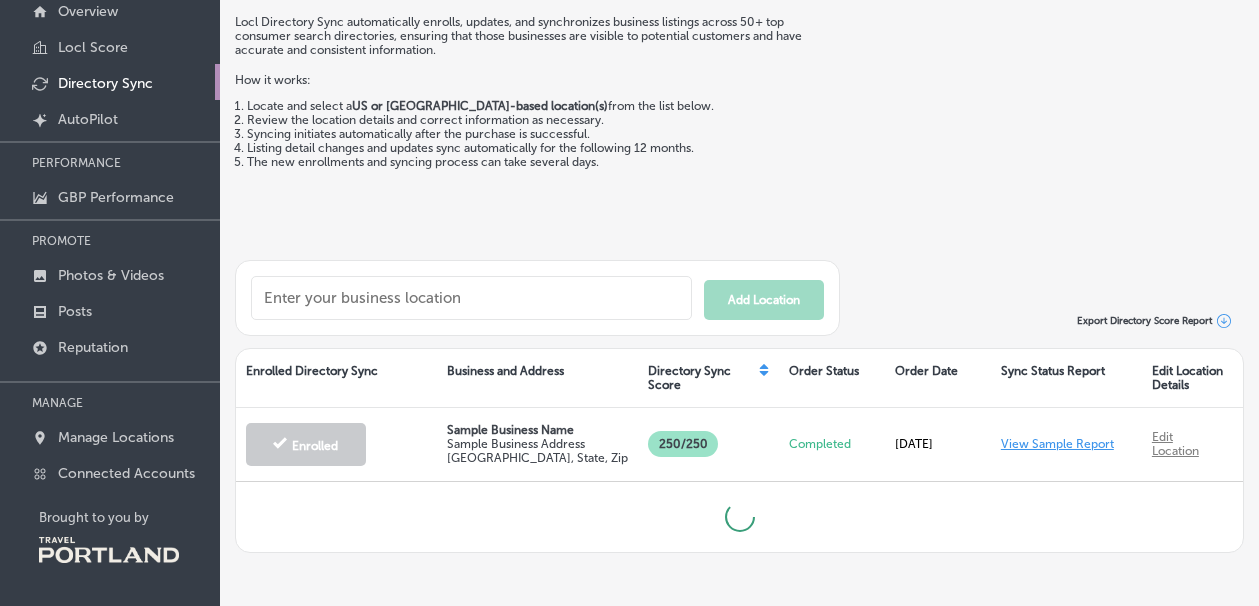 scroll, scrollTop: 134, scrollLeft: 0, axis: vertical 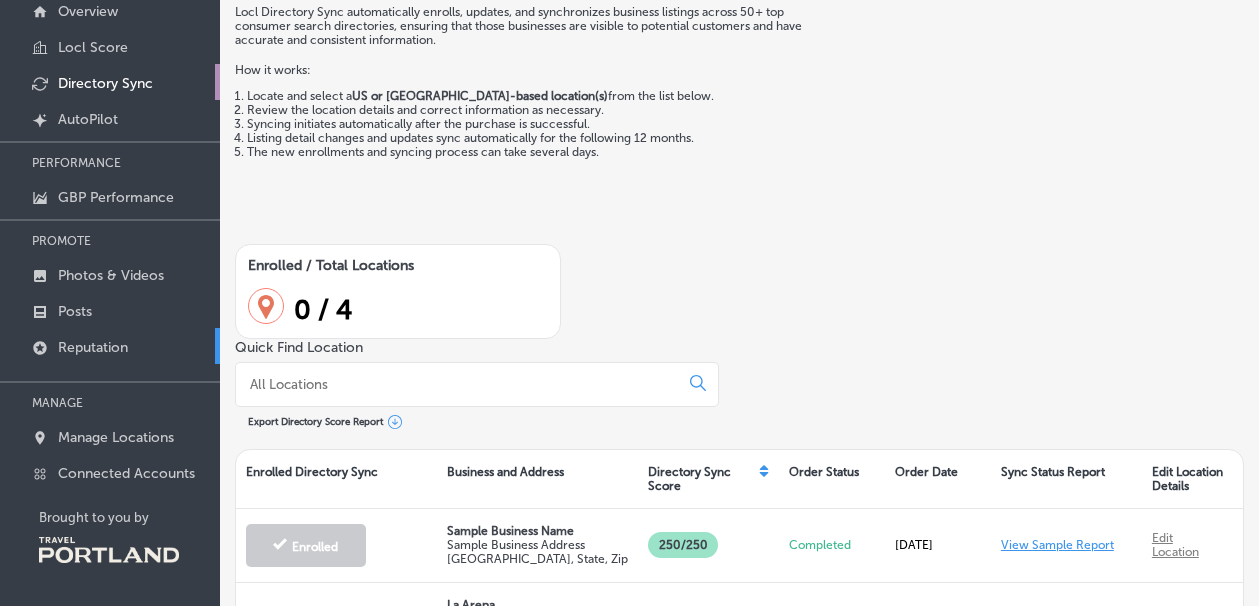 click on "Reputation" at bounding box center (93, 347) 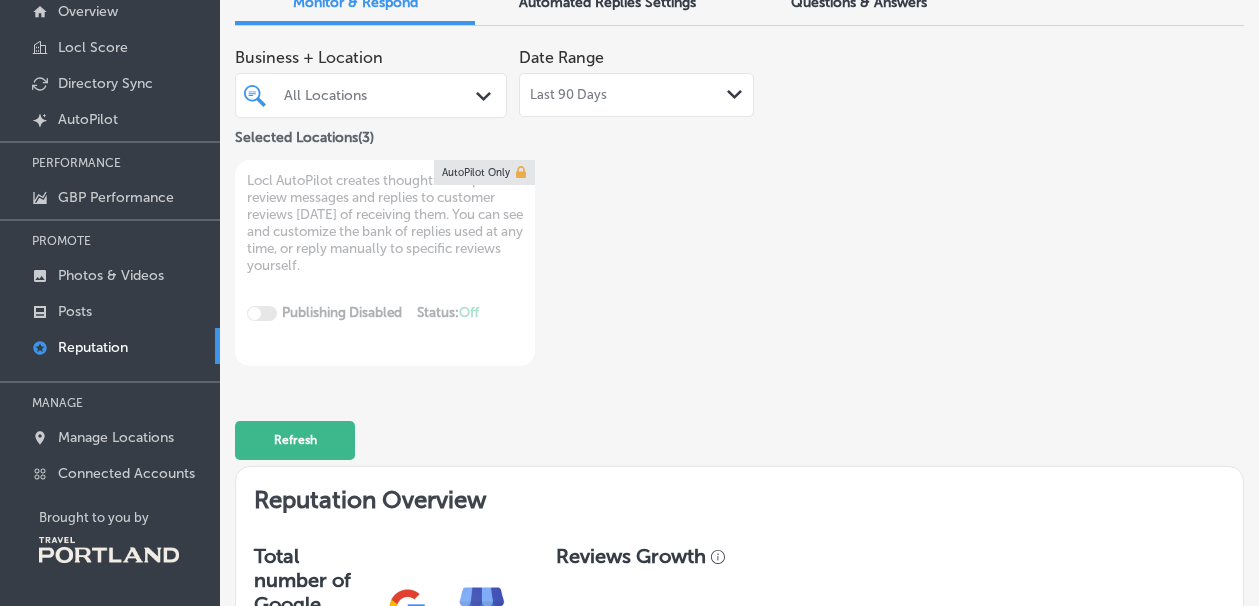 scroll, scrollTop: 0, scrollLeft: 0, axis: both 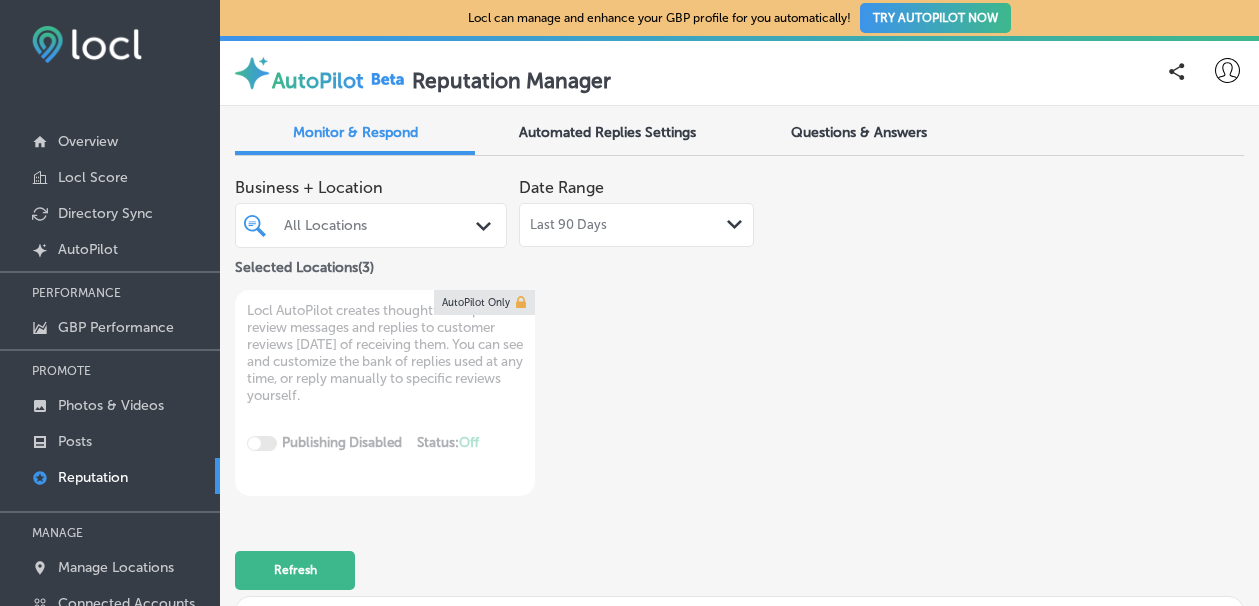 click on "Automated Replies Settings" at bounding box center (607, 132) 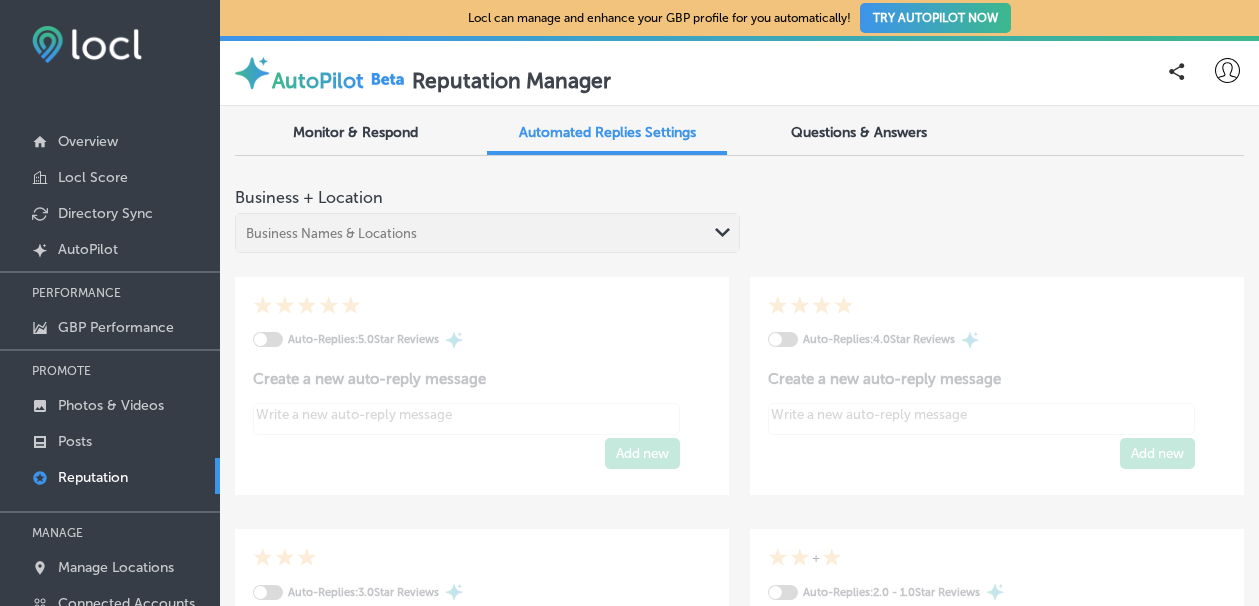 type on "x" 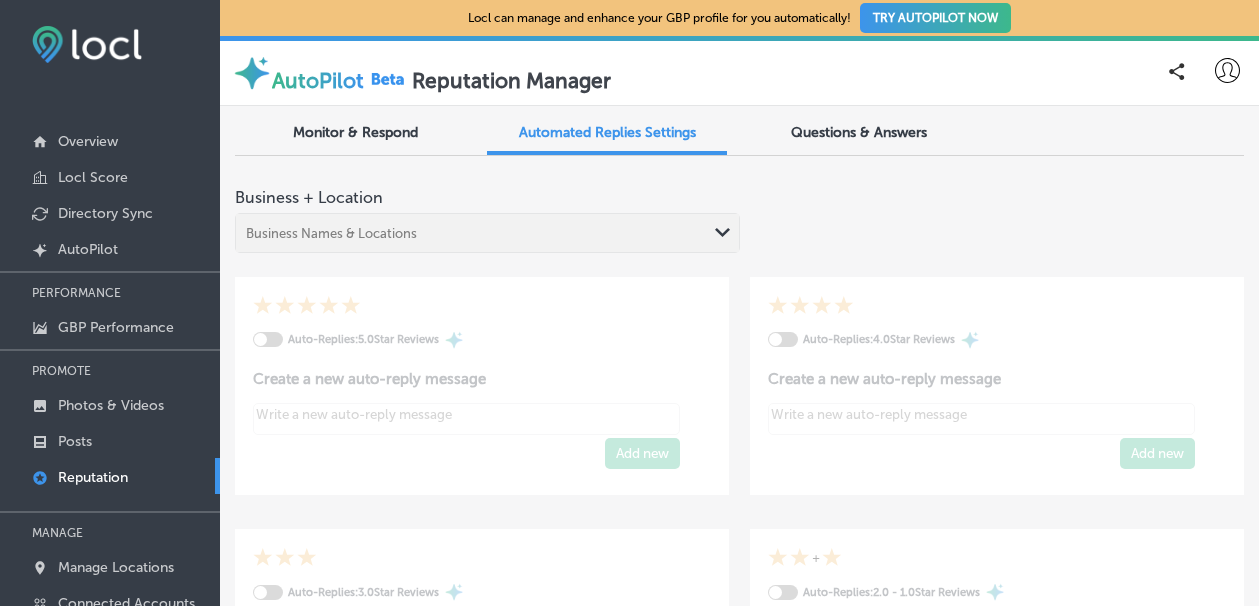 click on "Questions & Answers" at bounding box center [859, 134] 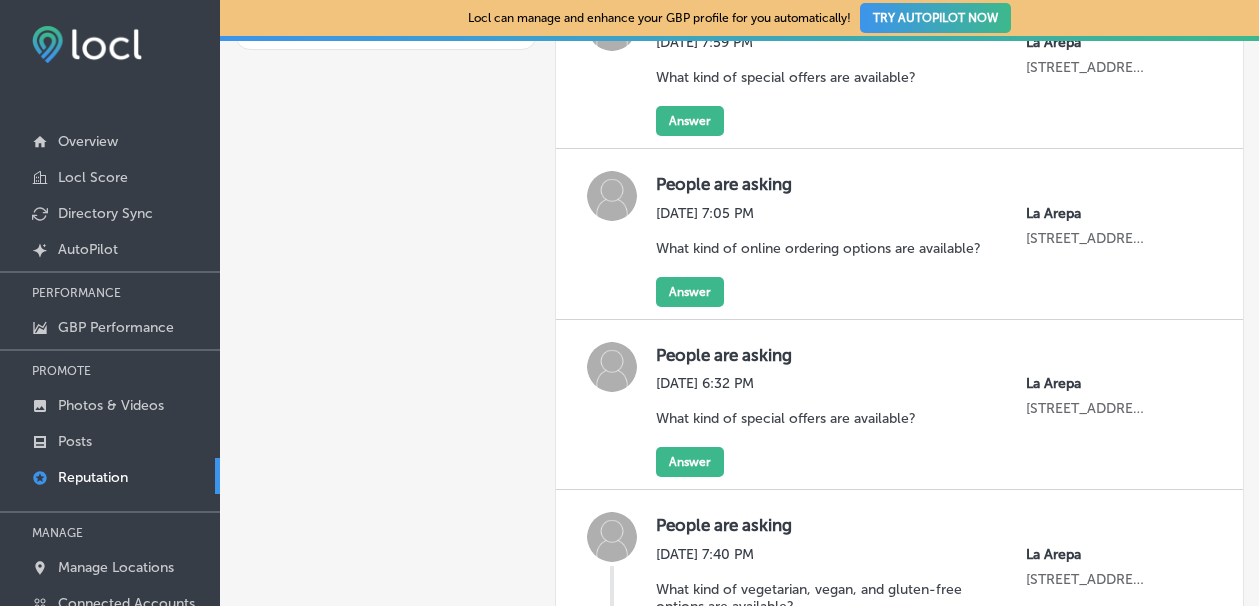 scroll, scrollTop: 531, scrollLeft: 0, axis: vertical 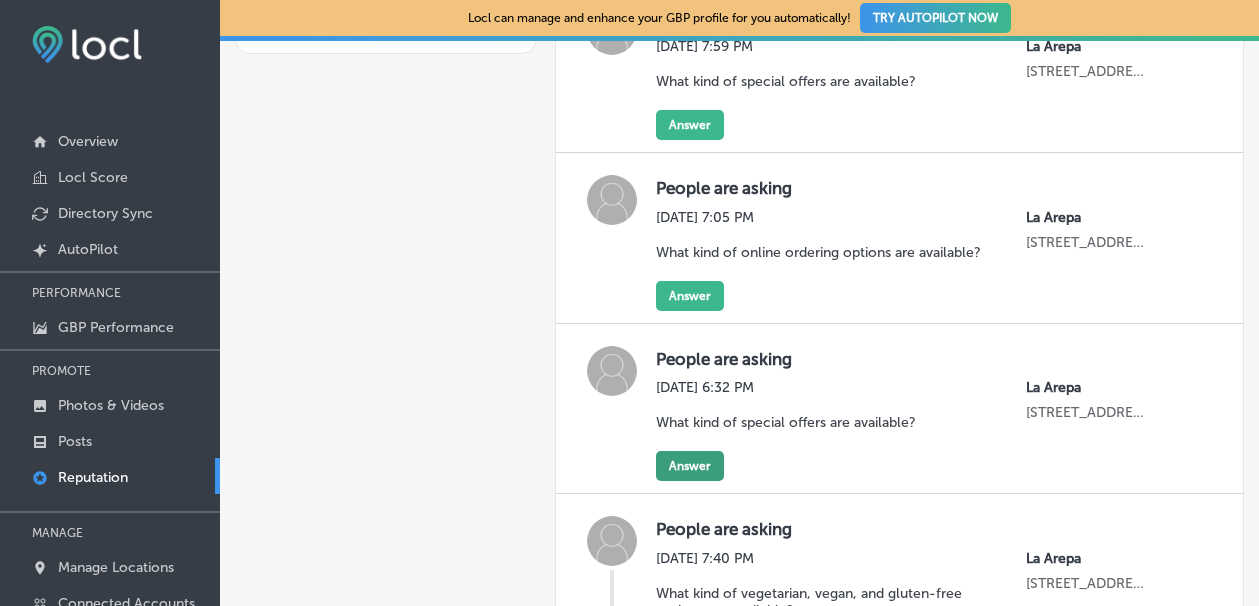 click on "Answer" 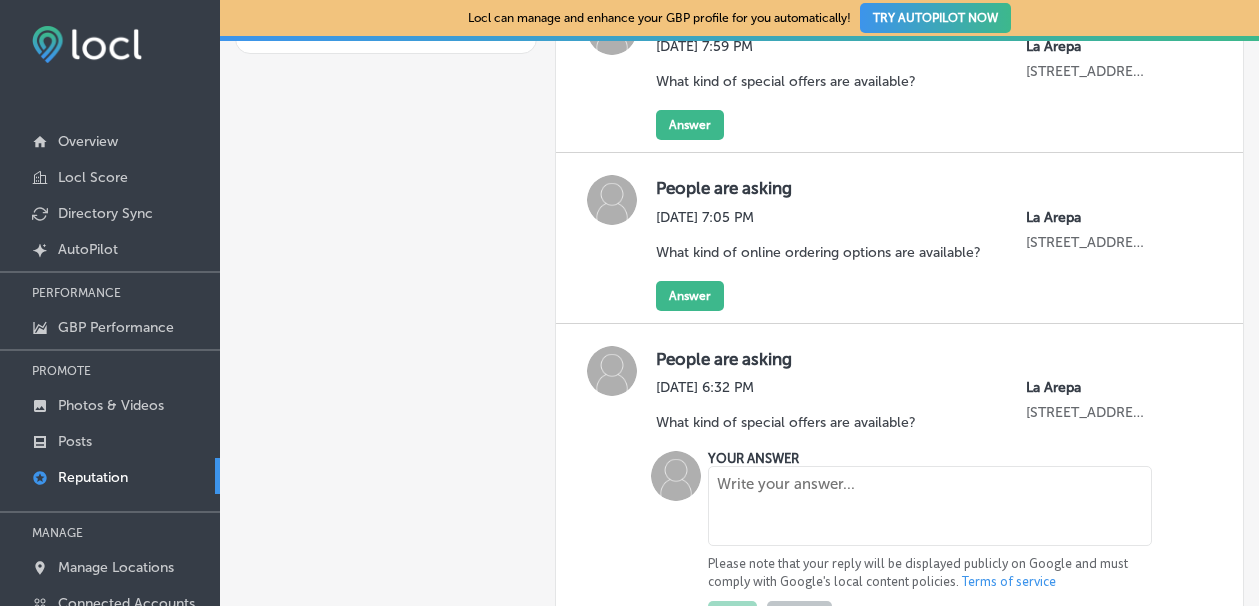 click at bounding box center [930, 506] 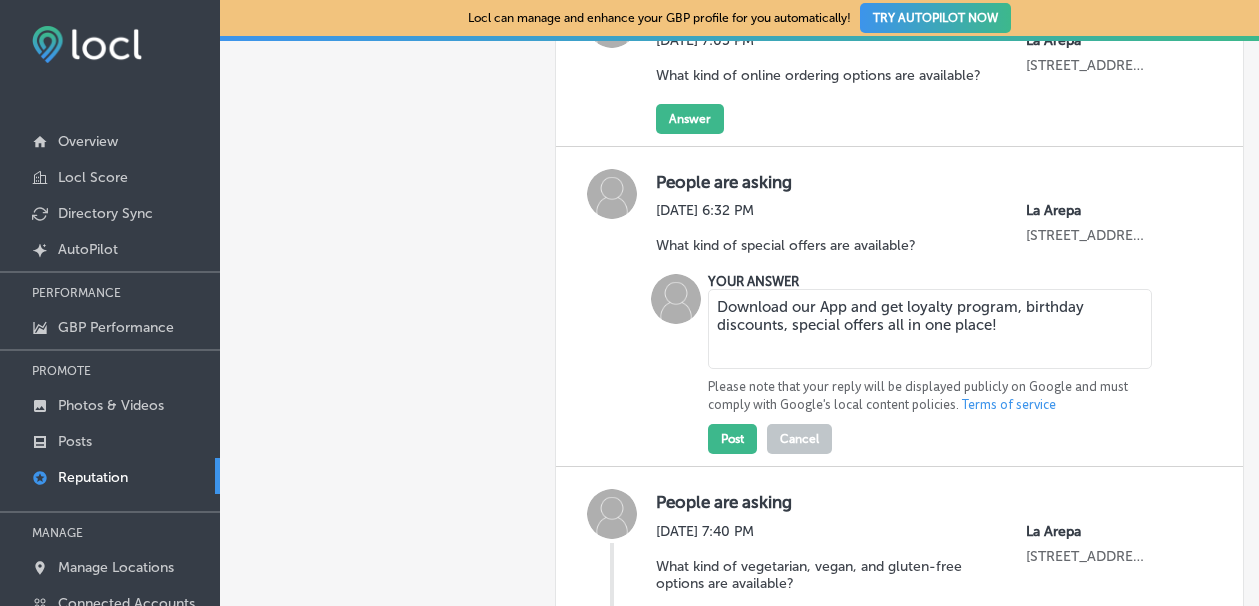 scroll, scrollTop: 710, scrollLeft: 0, axis: vertical 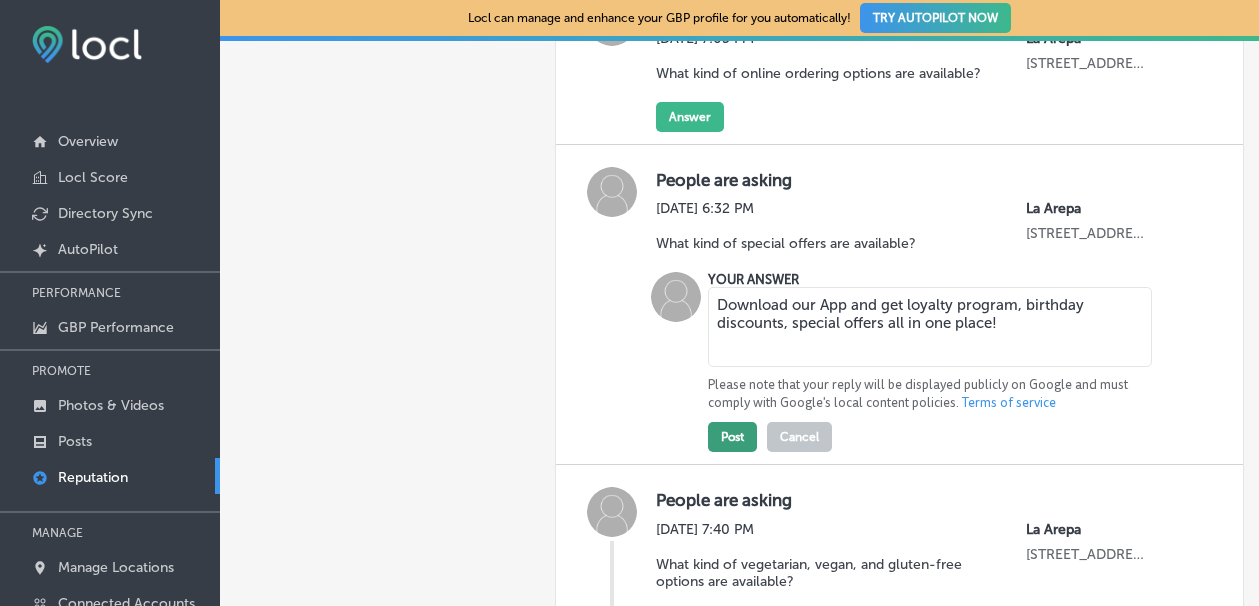type on "Download our App and get loyalty program, birthday discounts, special offers all in one place!" 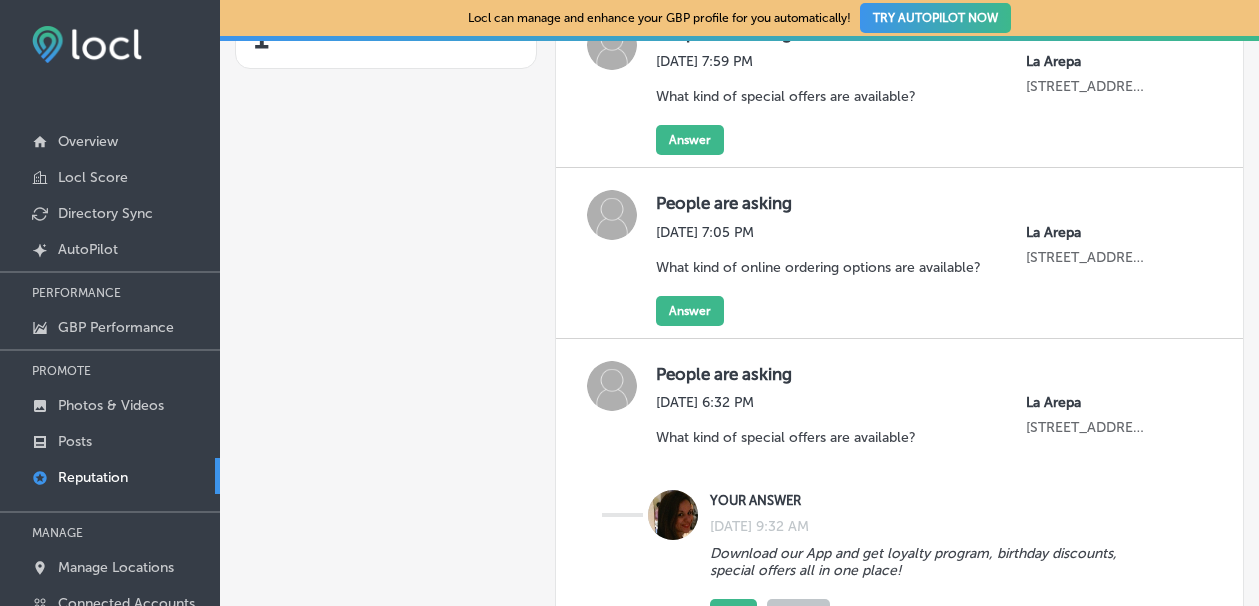 scroll, scrollTop: 499, scrollLeft: 0, axis: vertical 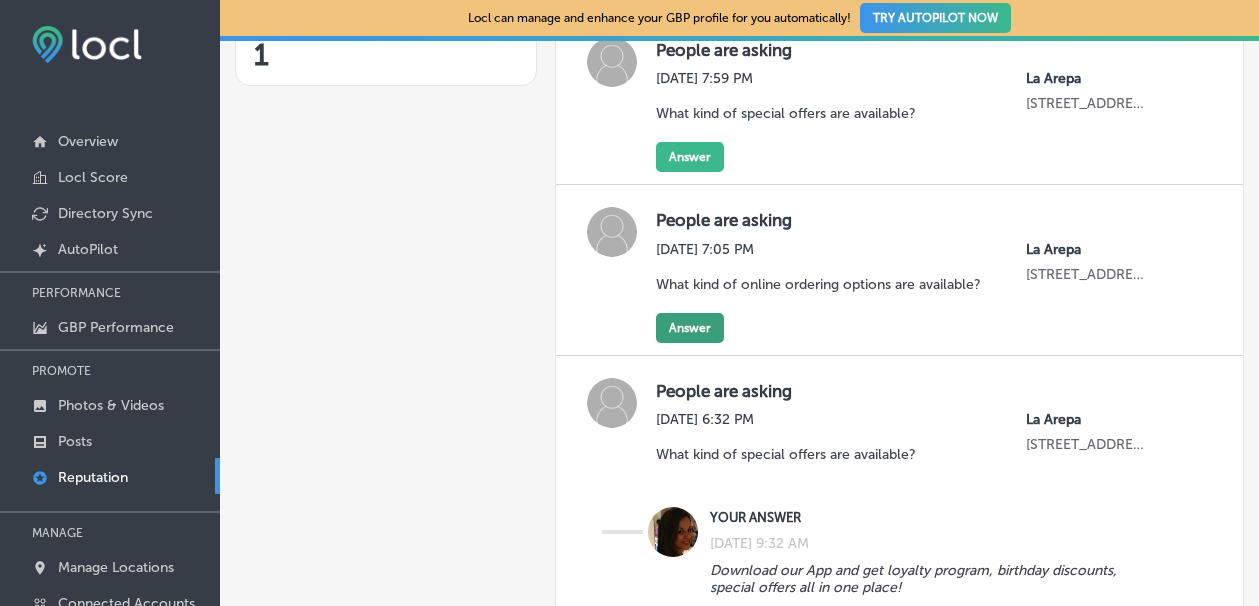 click on "Answer" 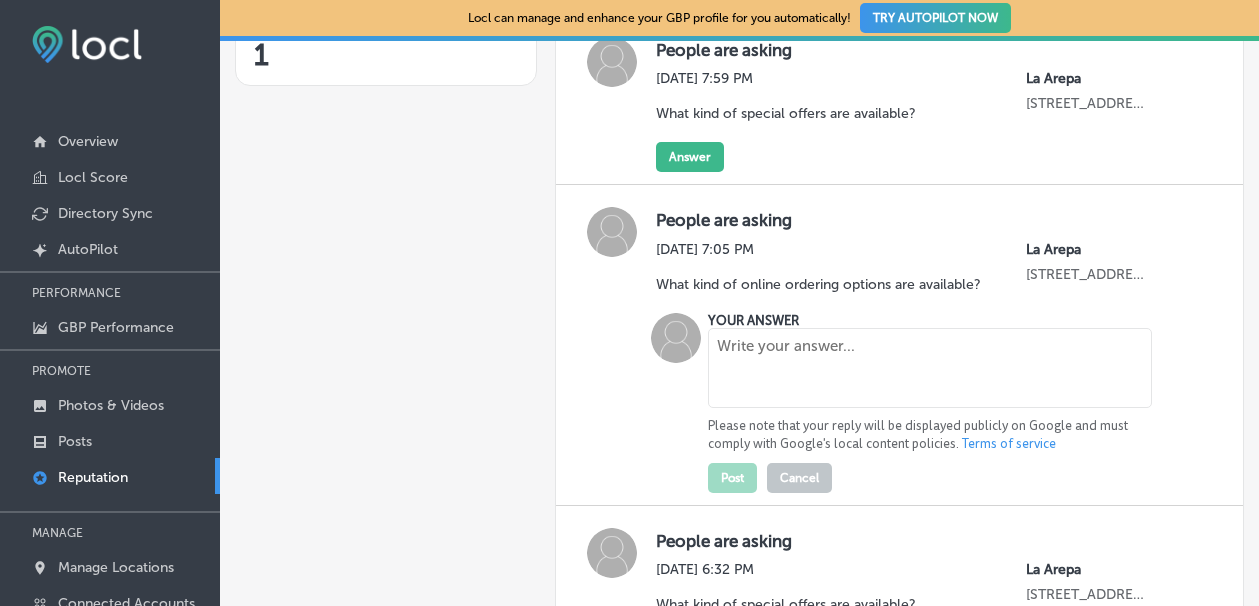 click at bounding box center (930, 368) 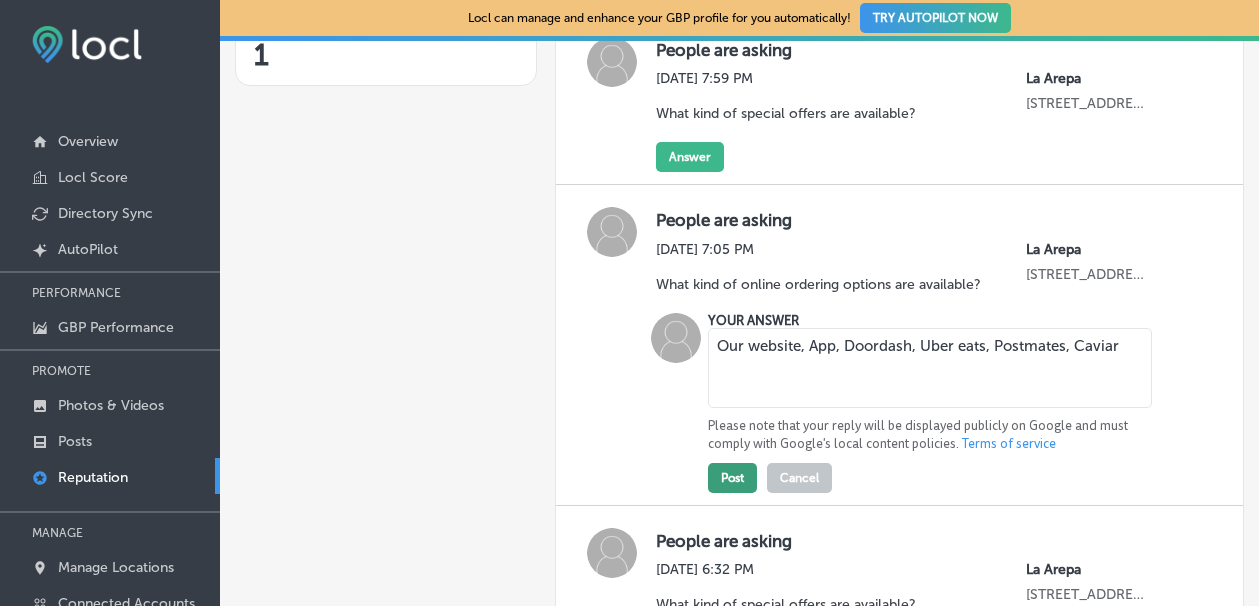 type on "Our website, App, Doordash, Uber eats, Postmates, Caviar" 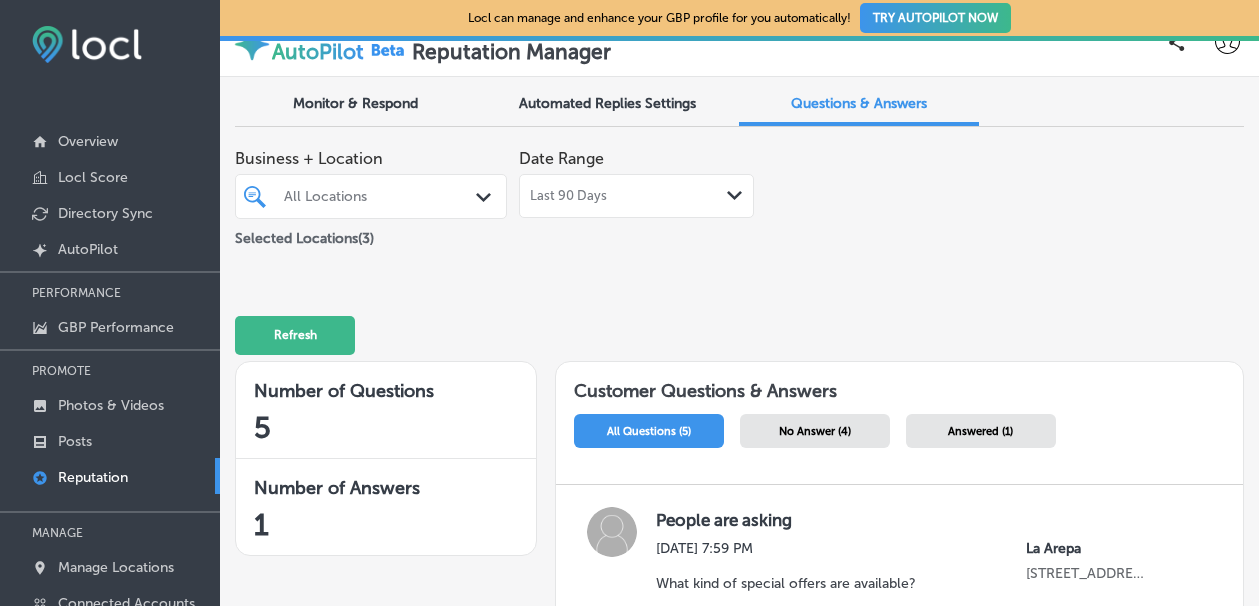 scroll, scrollTop: 9, scrollLeft: 0, axis: vertical 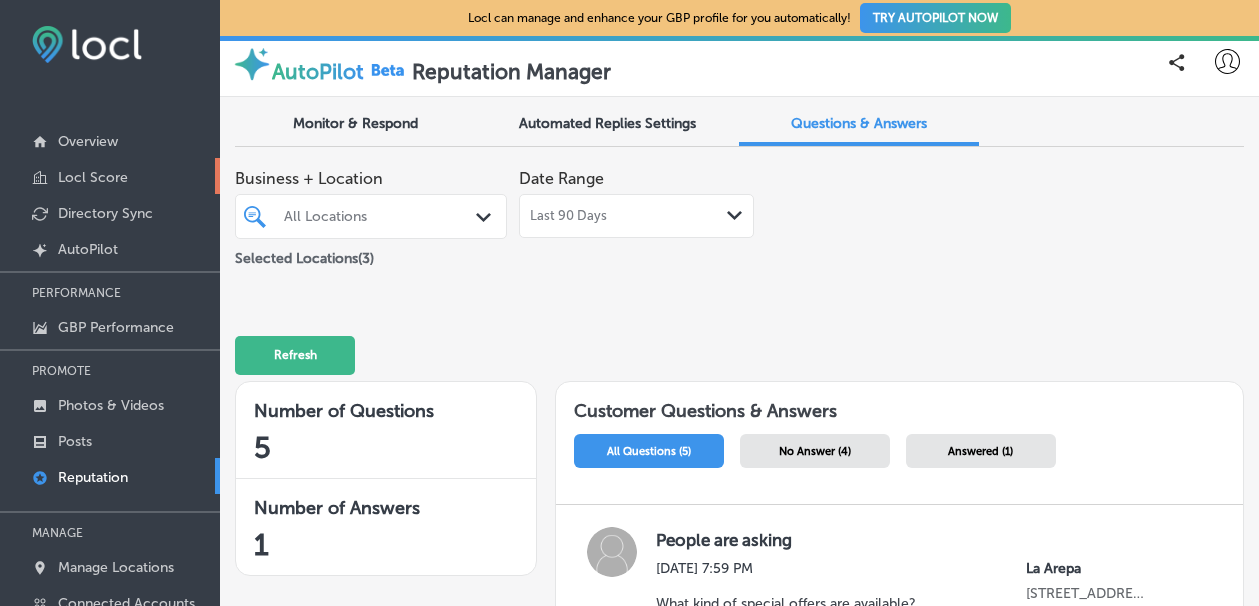click on "Locl Score" at bounding box center (93, 177) 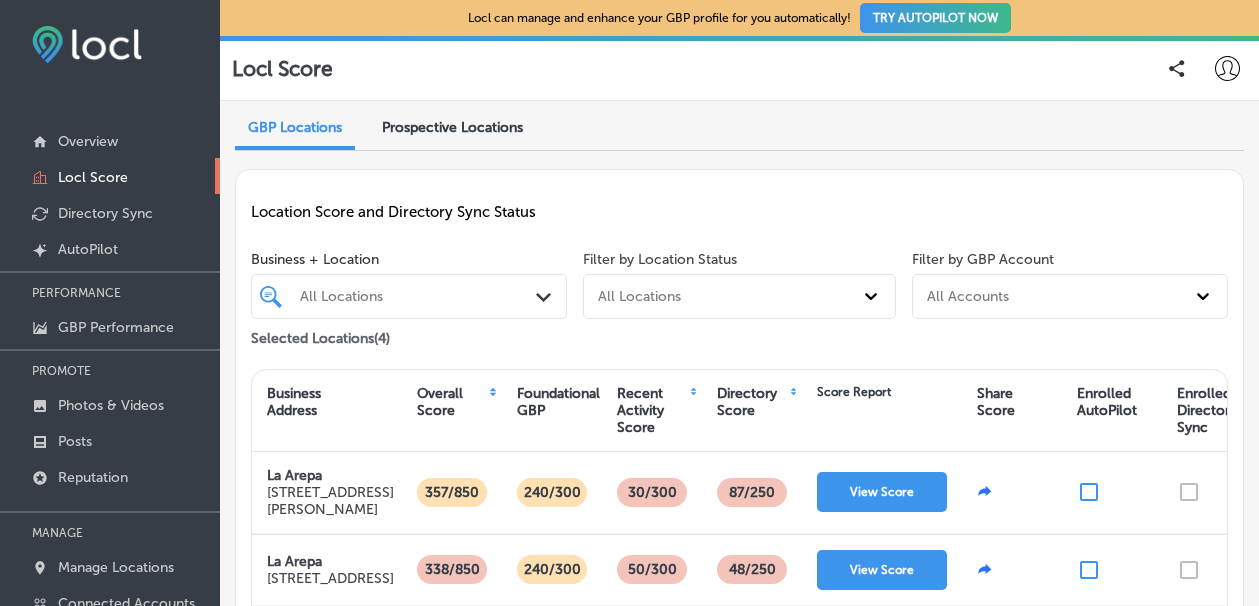 scroll, scrollTop: 0, scrollLeft: 0, axis: both 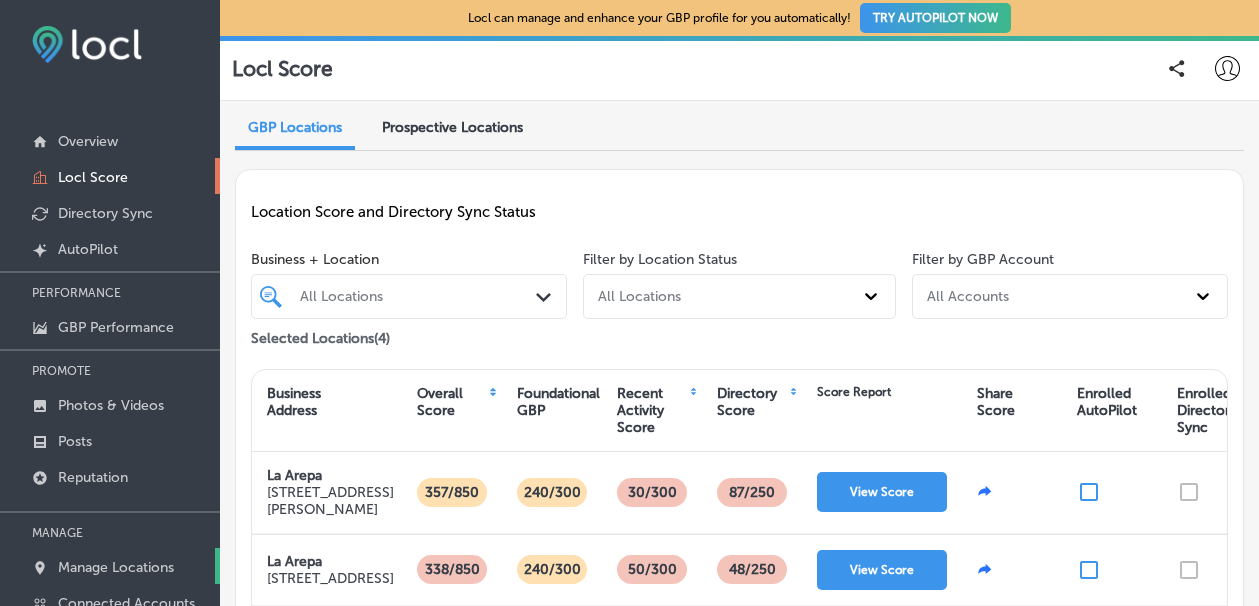 click on "Manage Locations" at bounding box center [116, 567] 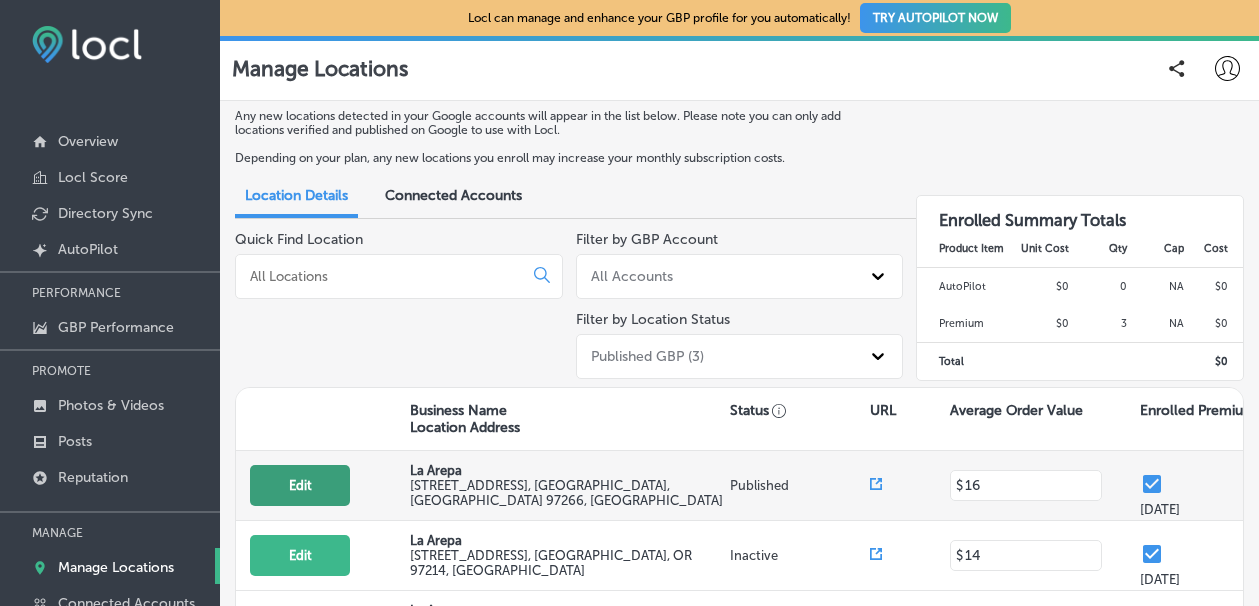 click on "Edit" at bounding box center [300, 485] 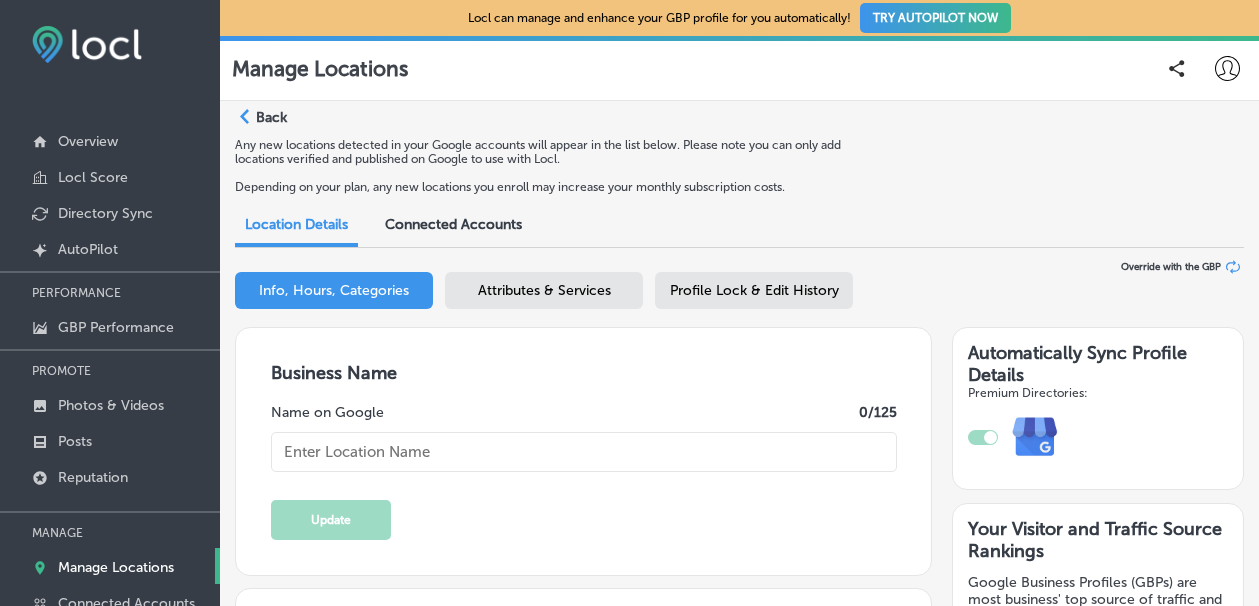 type on "We ARE Venezuelan food" 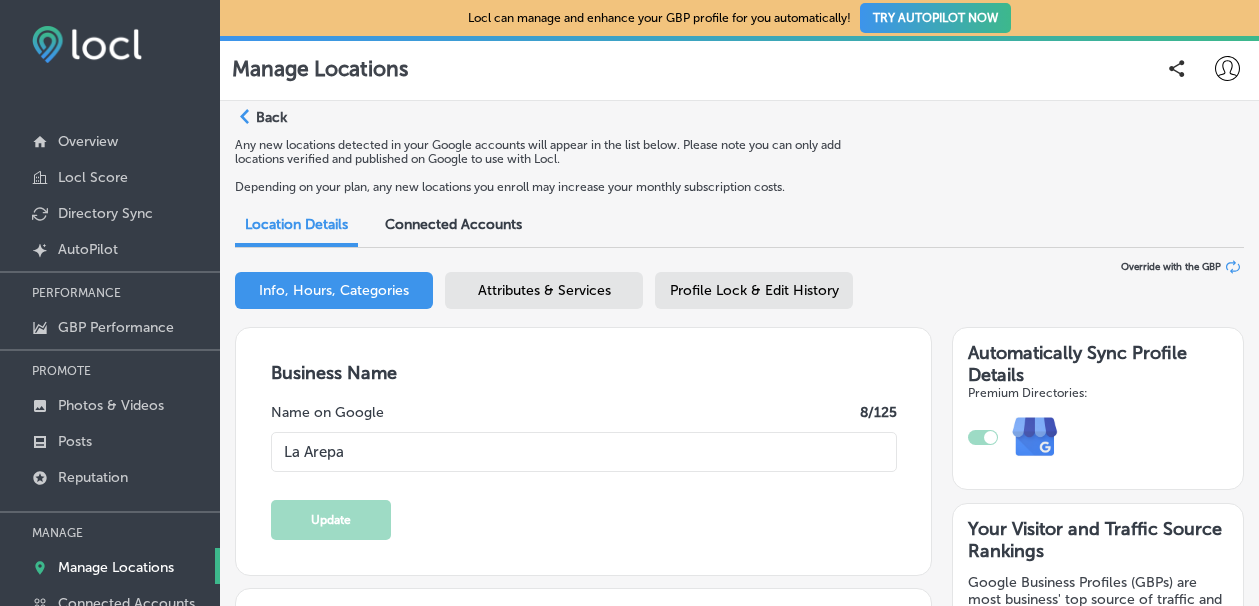 type on "[STREET_ADDRESS]" 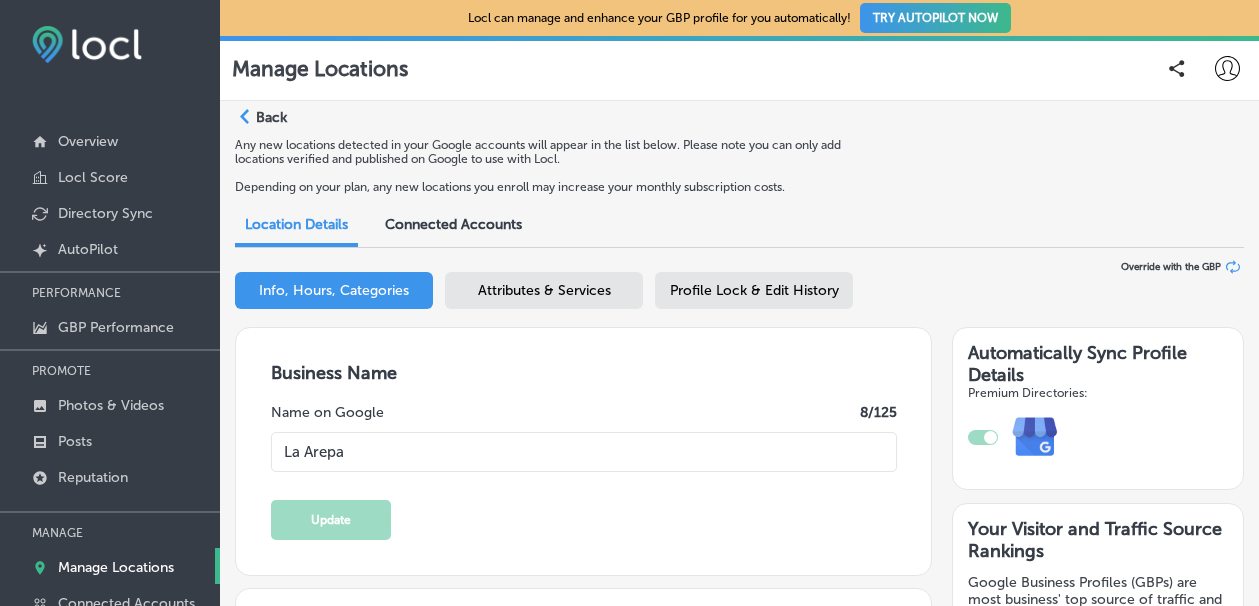 checkbox on "true" 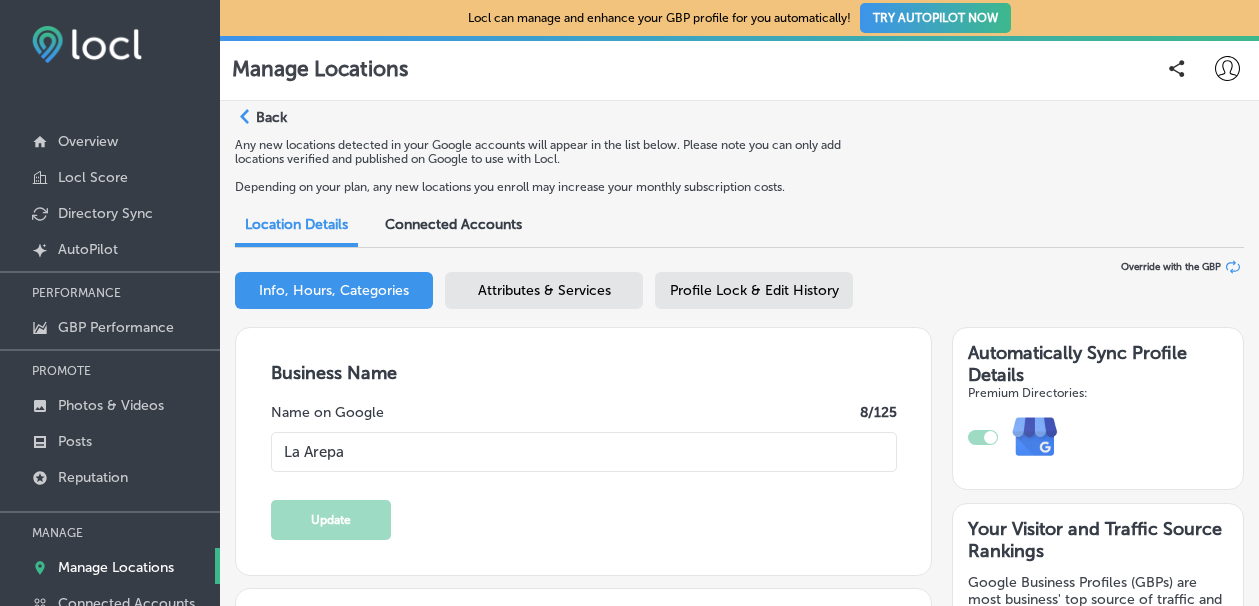 scroll, scrollTop: 0, scrollLeft: 0, axis: both 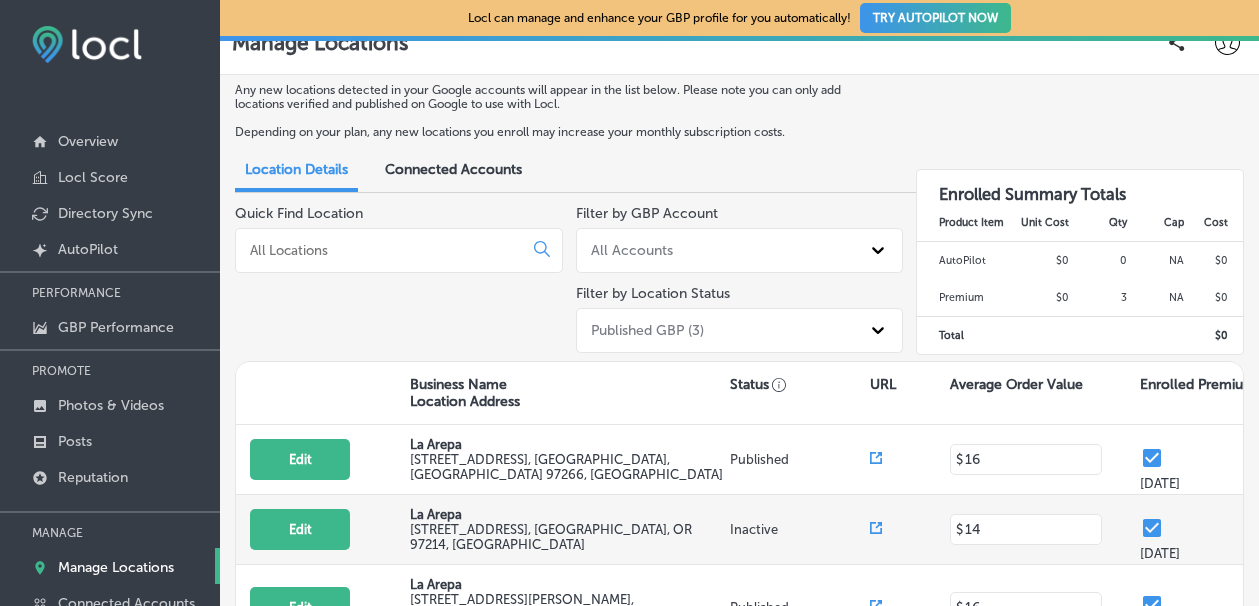 click at bounding box center (1152, 528) 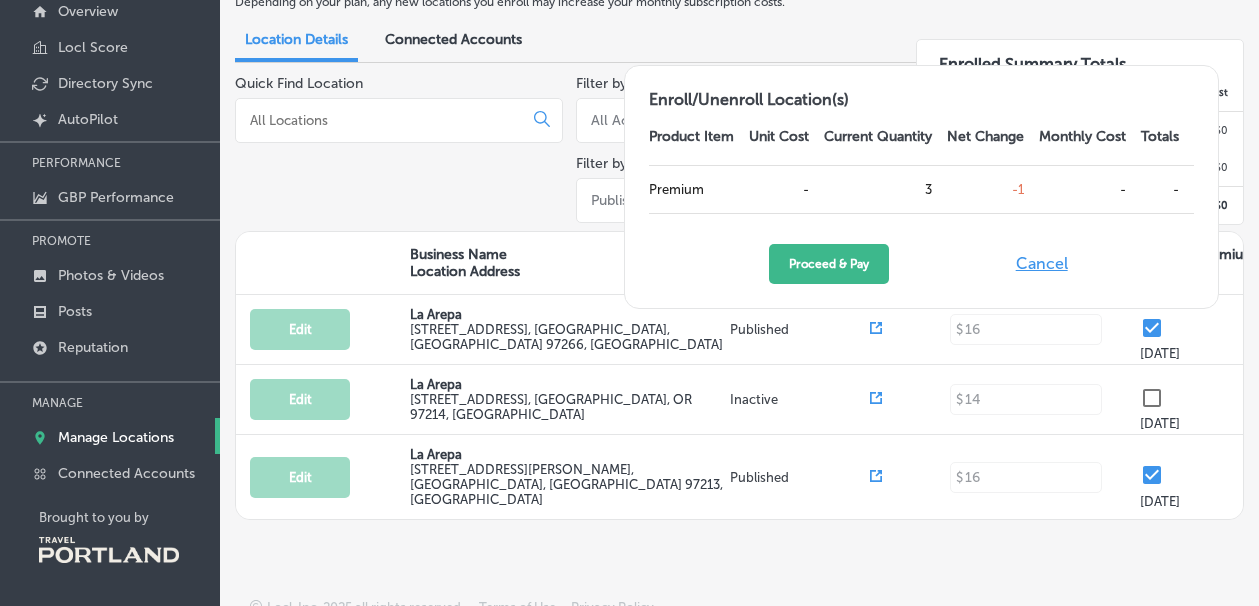 scroll, scrollTop: 134, scrollLeft: 0, axis: vertical 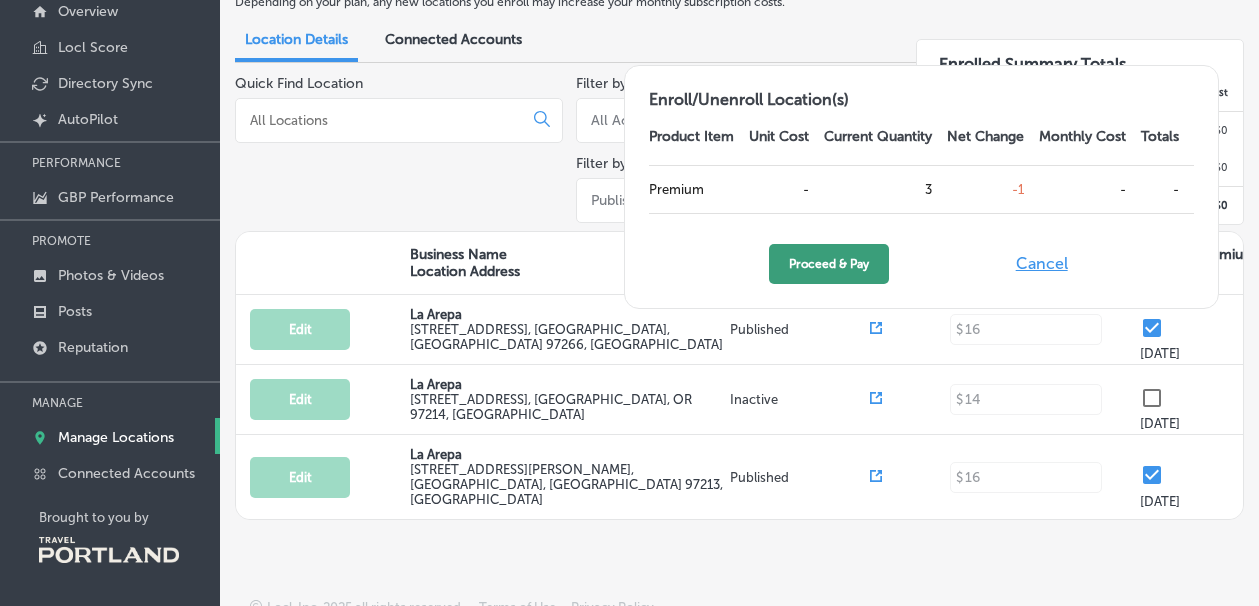 click on "Proceed & Pay" at bounding box center [829, 264] 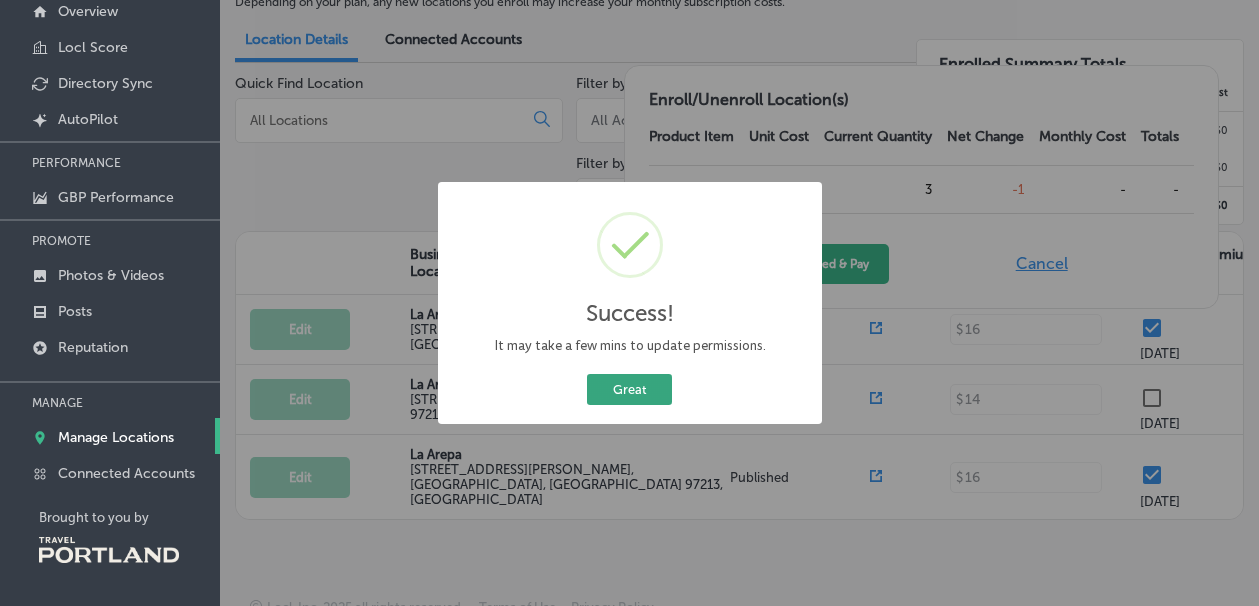 click on "Great" at bounding box center (629, 389) 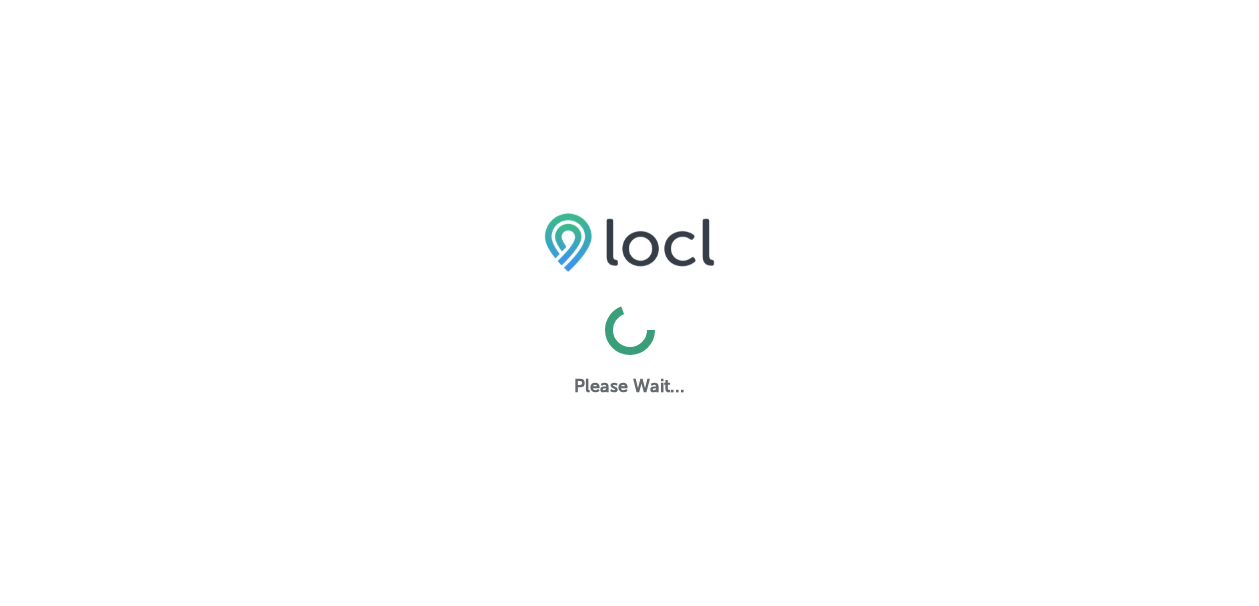 scroll, scrollTop: 0, scrollLeft: 0, axis: both 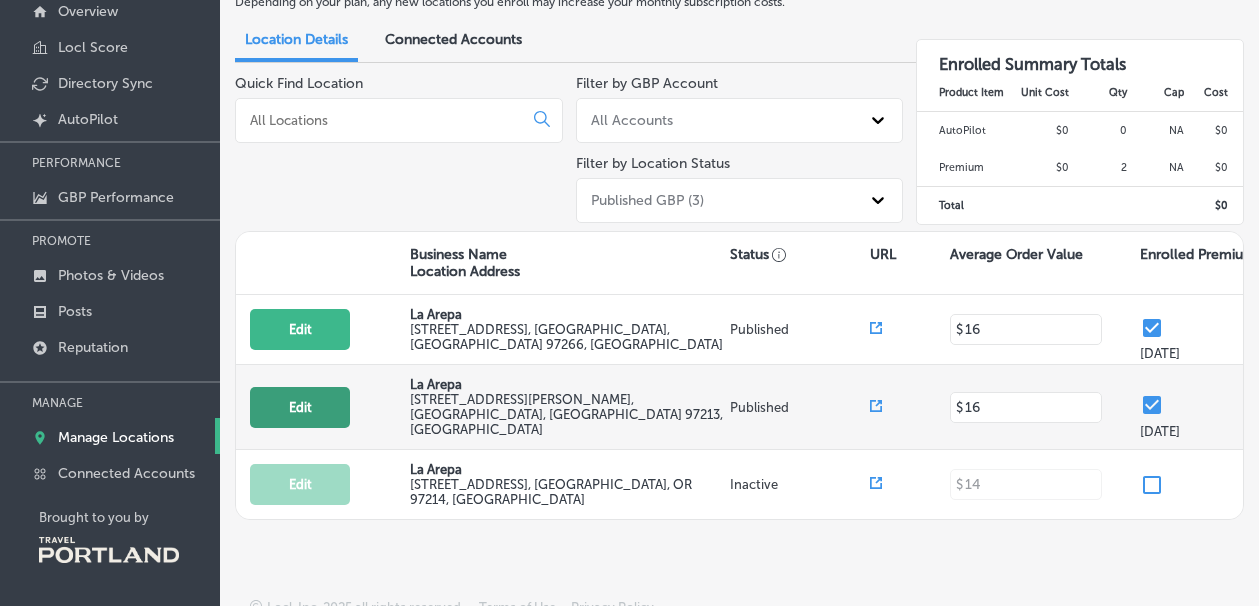 click on "Edit" at bounding box center (300, 407) 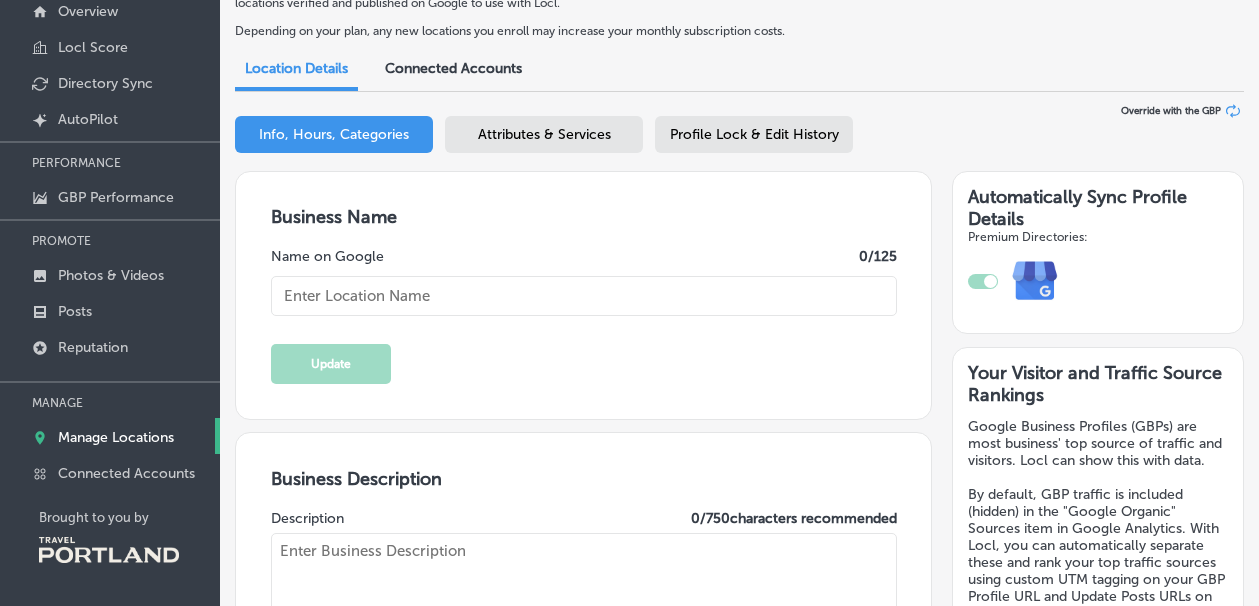 type on "La Arepa" 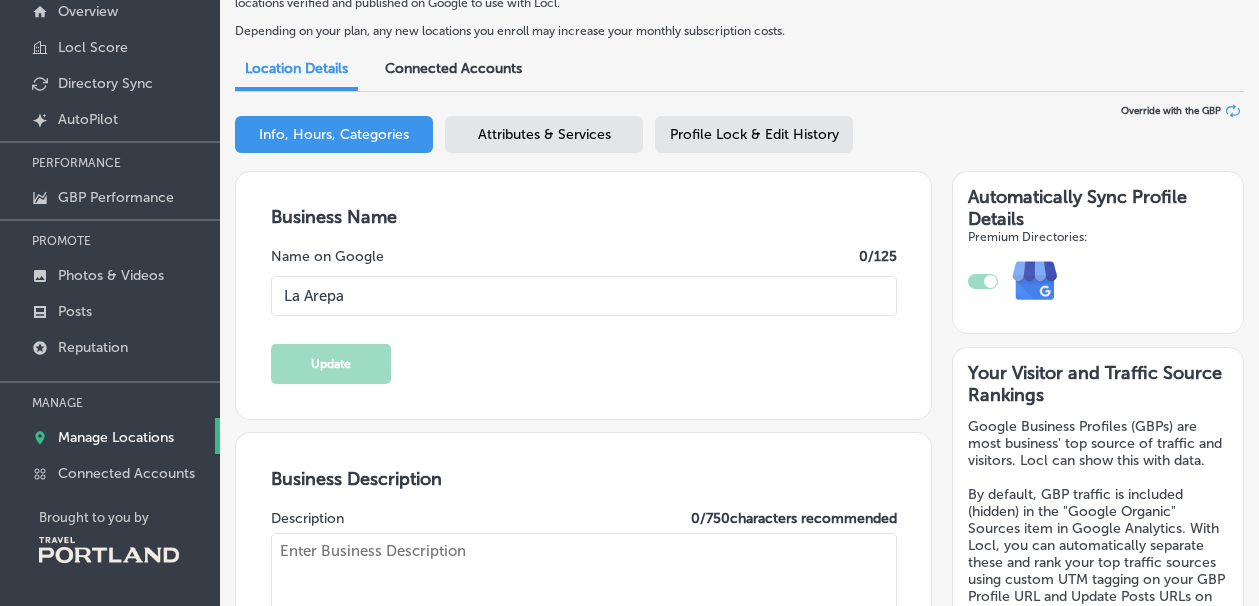 type on "We ARE Venezuelan food, is like home-made food with traditional recipes" 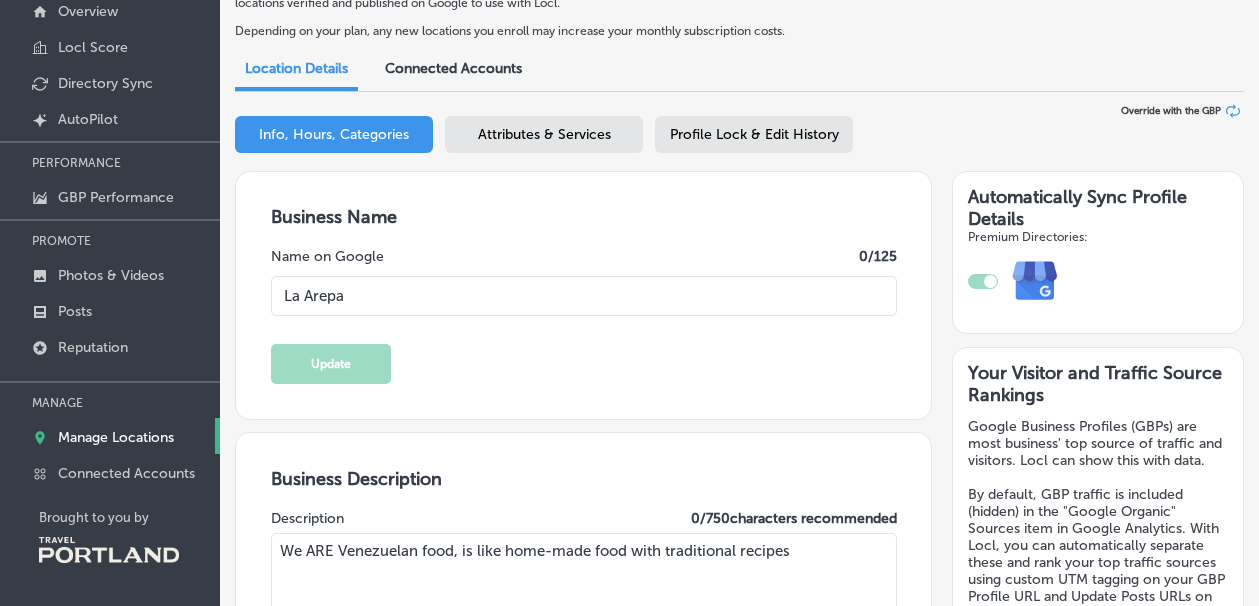 type on "[EMAIL_ADDRESS][DOMAIN_NAME]" 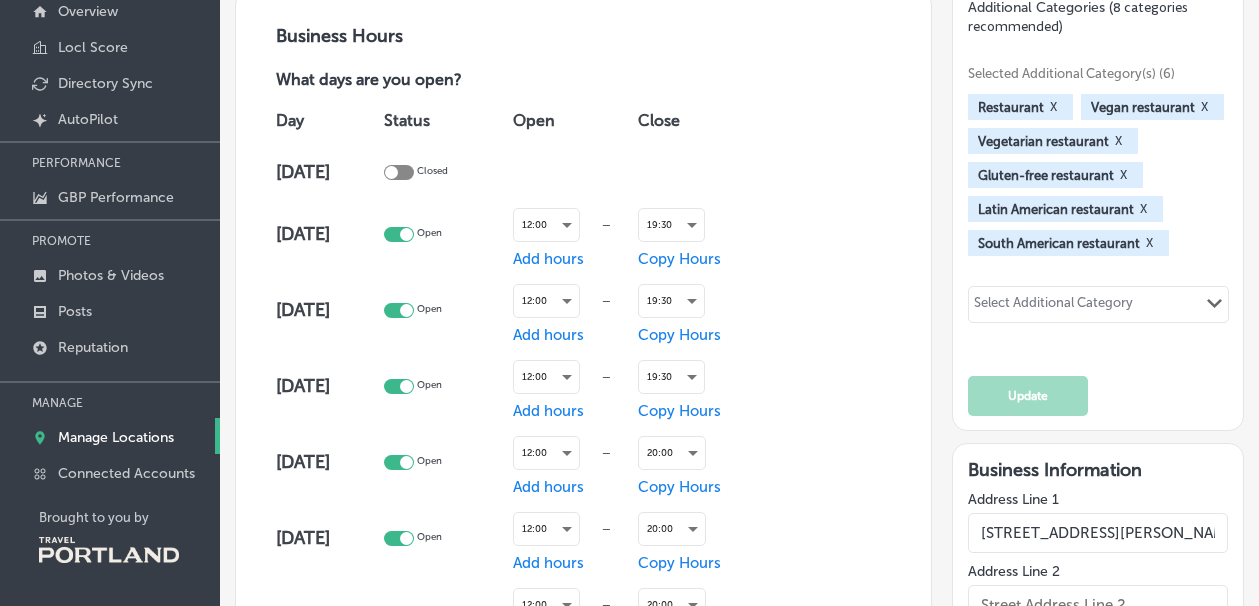 scroll, scrollTop: 1063, scrollLeft: 0, axis: vertical 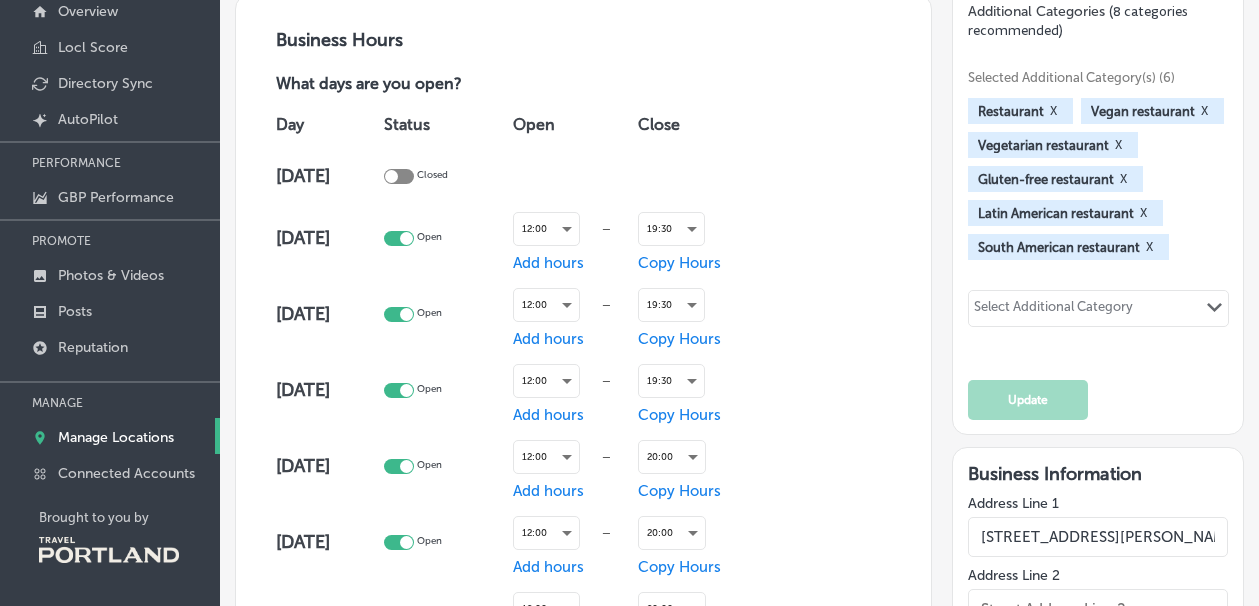 click on "Closed" at bounding box center (444, 176) 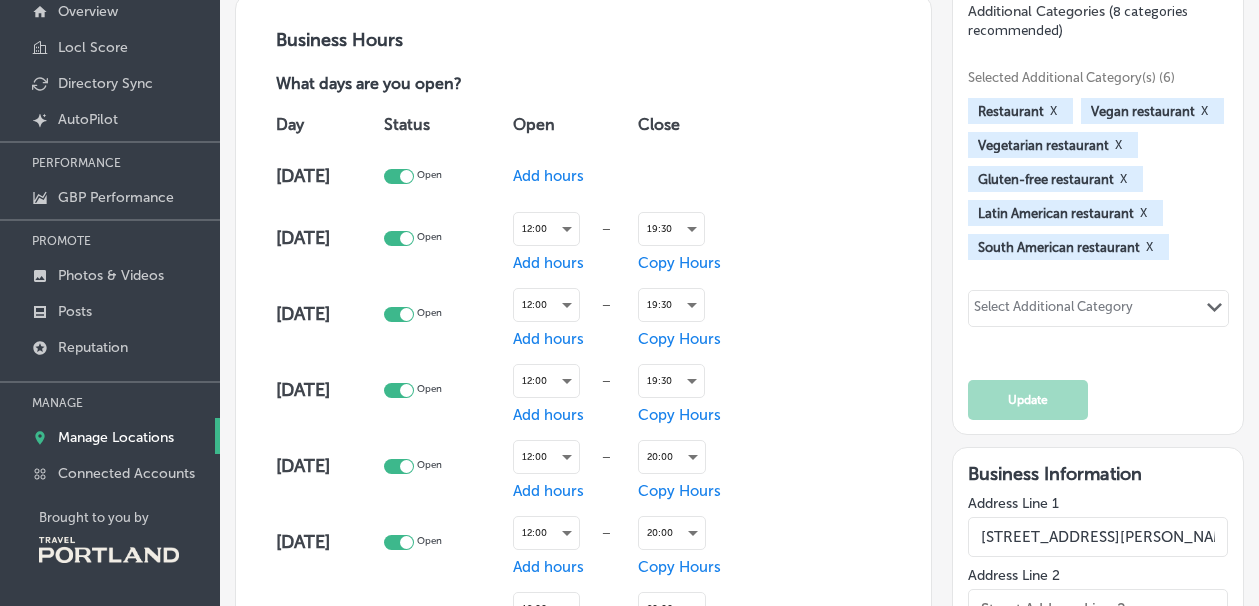 click on "Add hours" at bounding box center (548, 176) 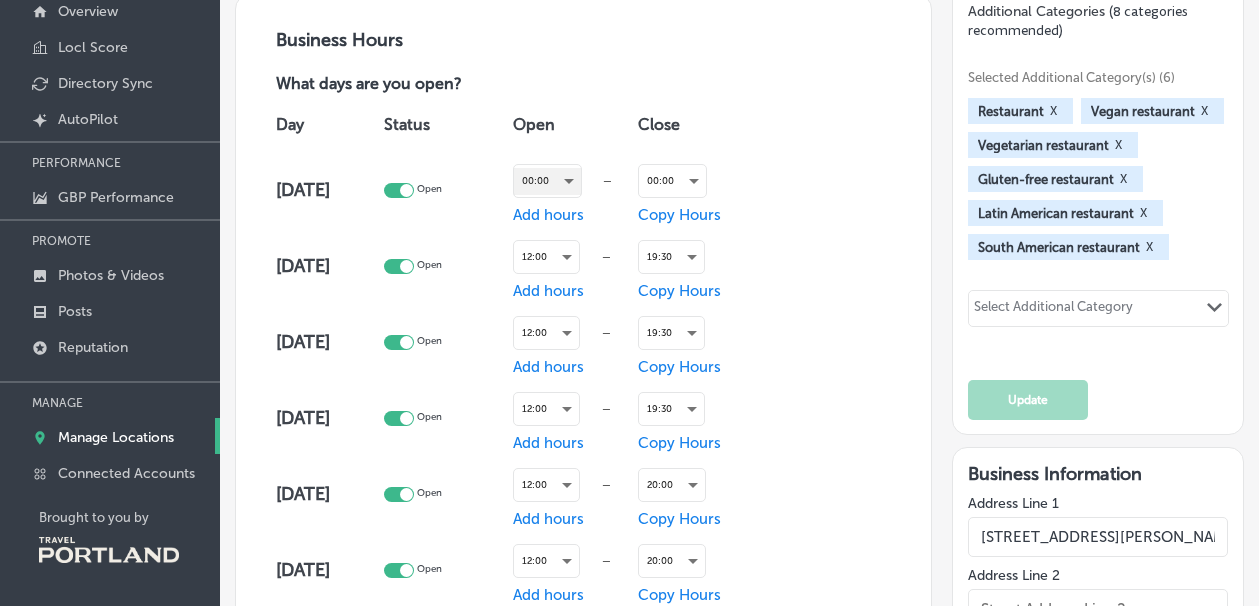 click on "00:00" at bounding box center (547, 181) 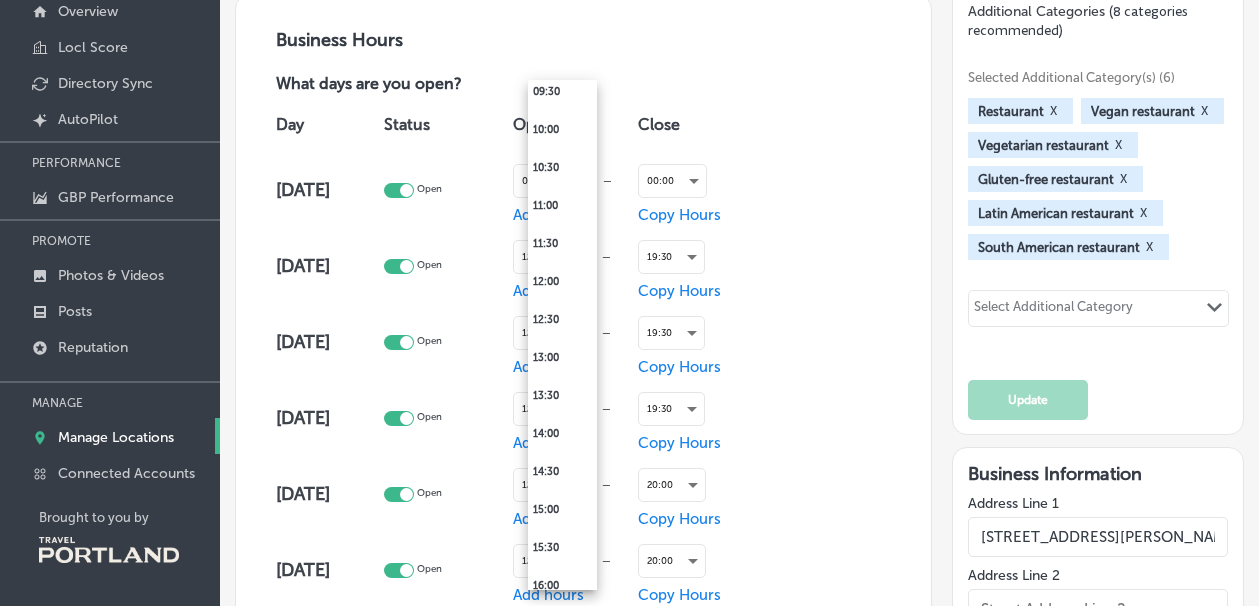 scroll, scrollTop: 779, scrollLeft: 0, axis: vertical 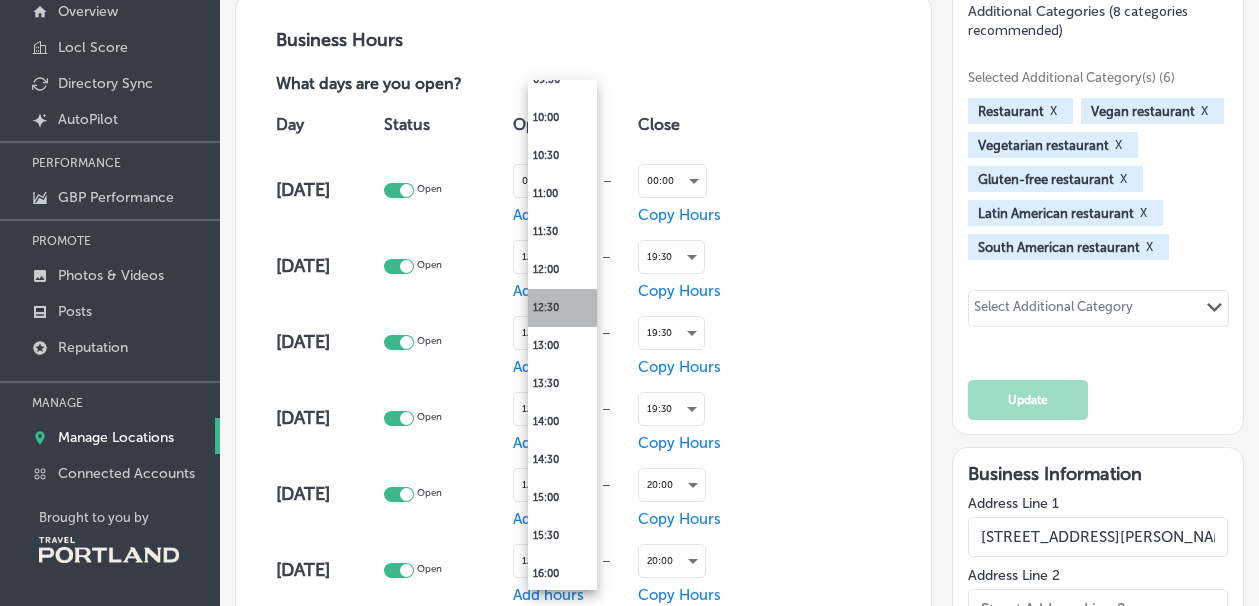 click on "12:30" at bounding box center (562, 308) 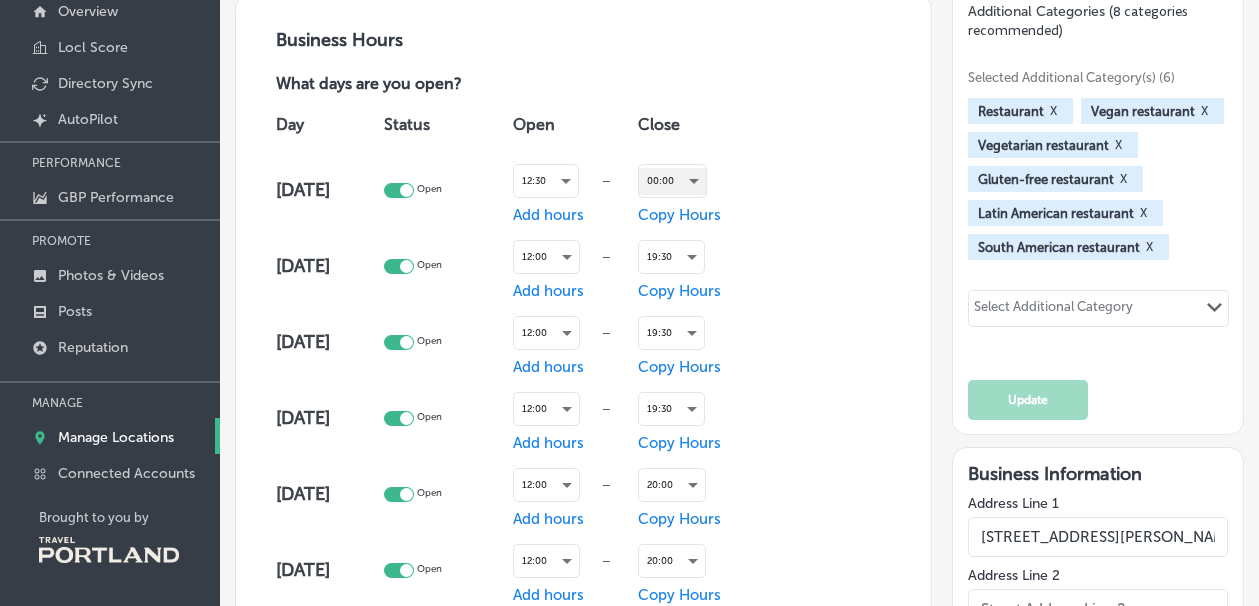 click on "00:00" at bounding box center (672, 181) 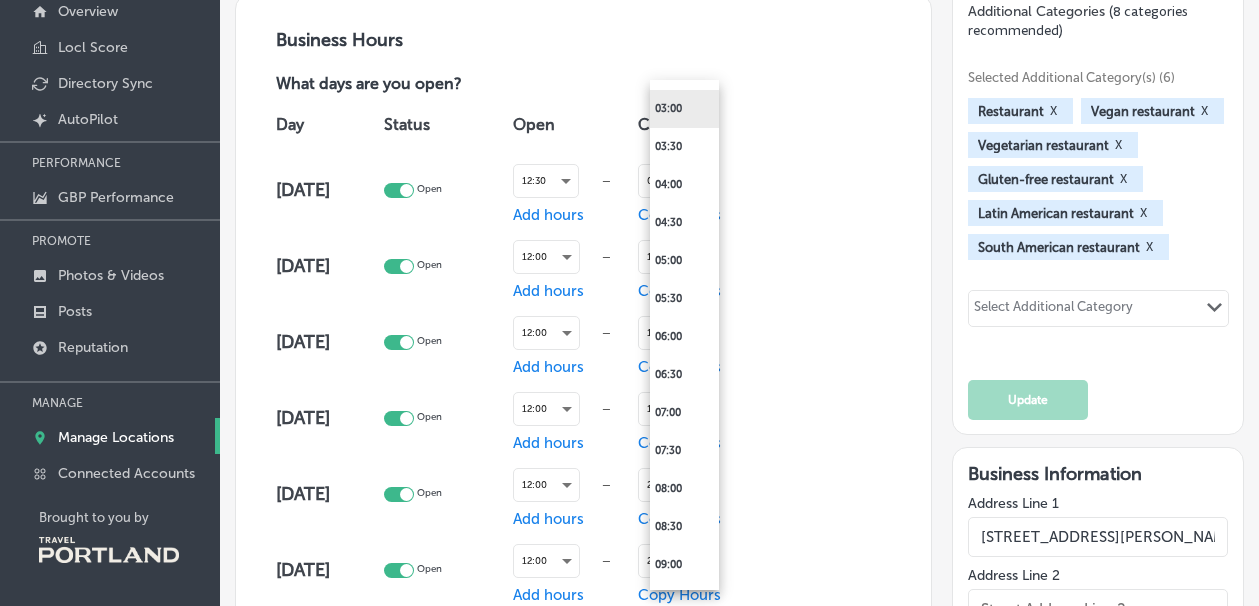 scroll, scrollTop: 298, scrollLeft: 0, axis: vertical 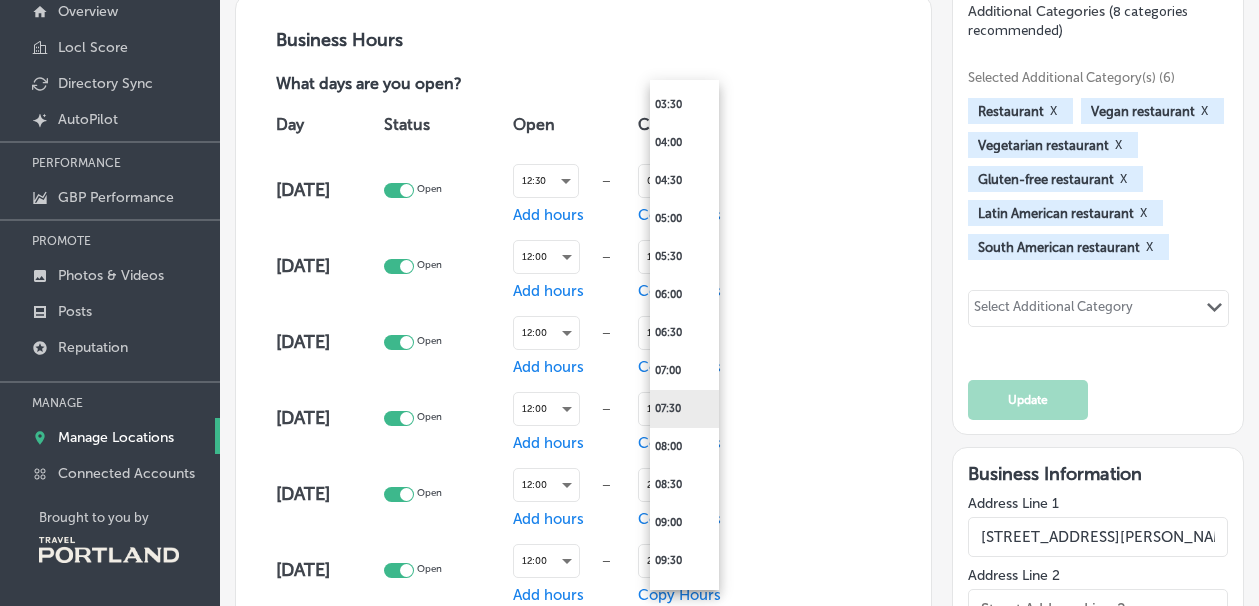 click on "07:30" at bounding box center (684, 409) 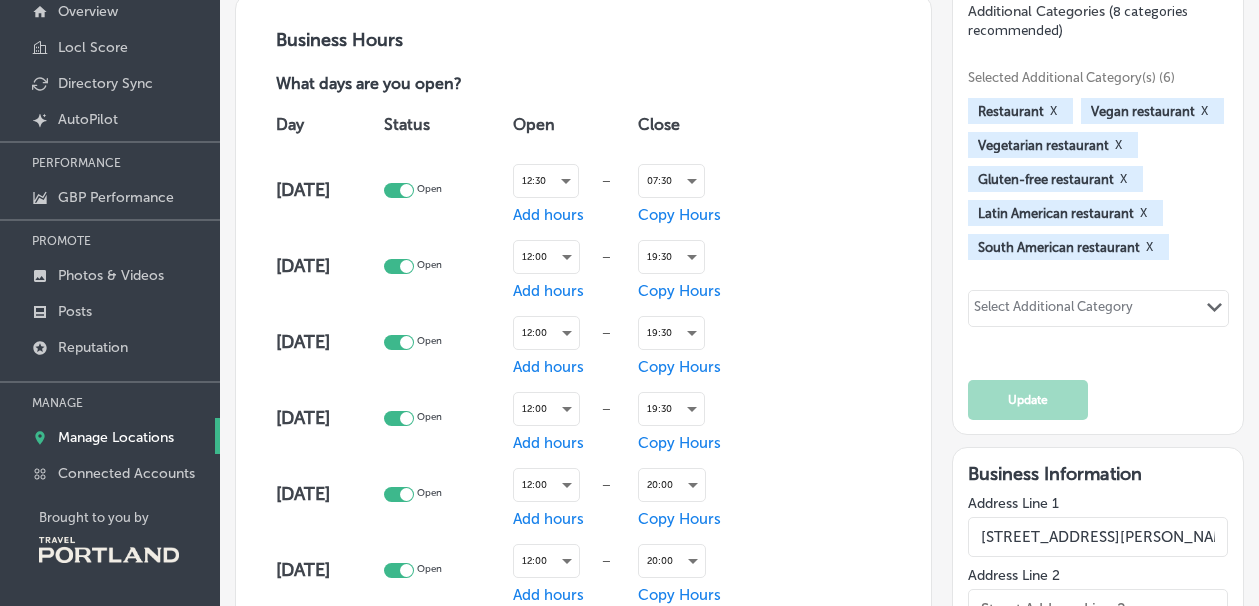 click on "Day Status Open Close [DATE] Open 12:30 — Add hours 07:30 Copy Hours [DATE] Open 12:00 — Add hours 19:30 Copy Hours [DATE] Open 12:00 — Add hours 19:30 Copy Hours [DATE] Open 12:00 — Add hours 19:30 Copy Hours [DATE] Open 12:00 — Add hours 20:00 Copy Hours [DATE] Open 12:00 — Add hours 20:00 Copy Hours [DATE] Open 12:00 — Add hours 20:00 Copy Hours" at bounding box center (584, 390) 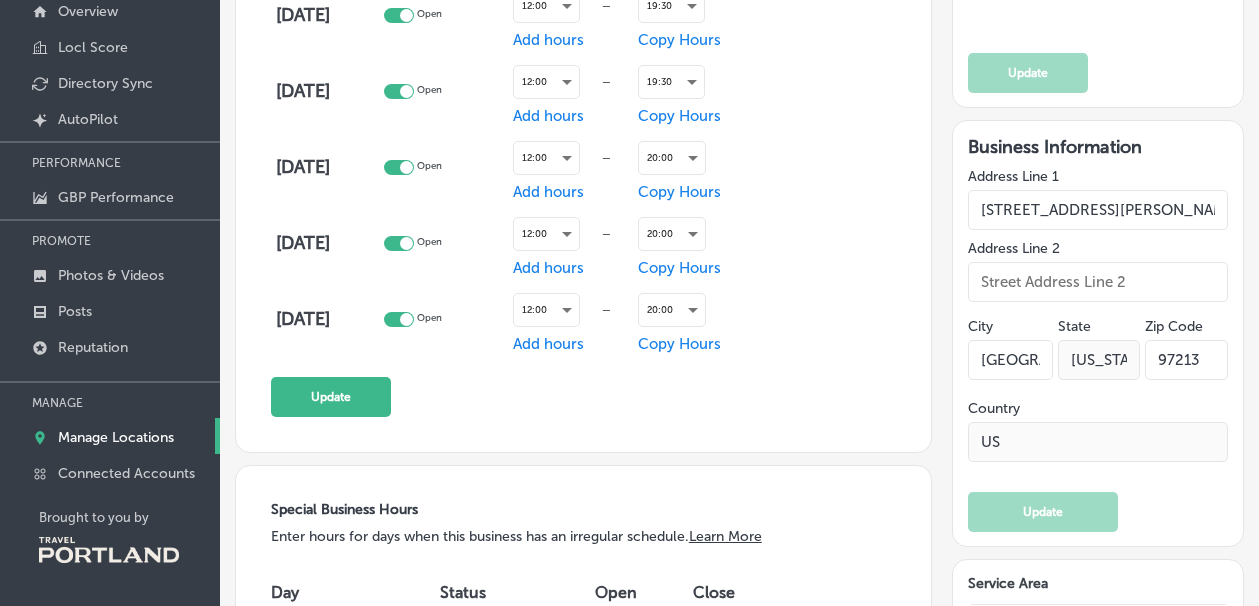 scroll, scrollTop: 1392, scrollLeft: 0, axis: vertical 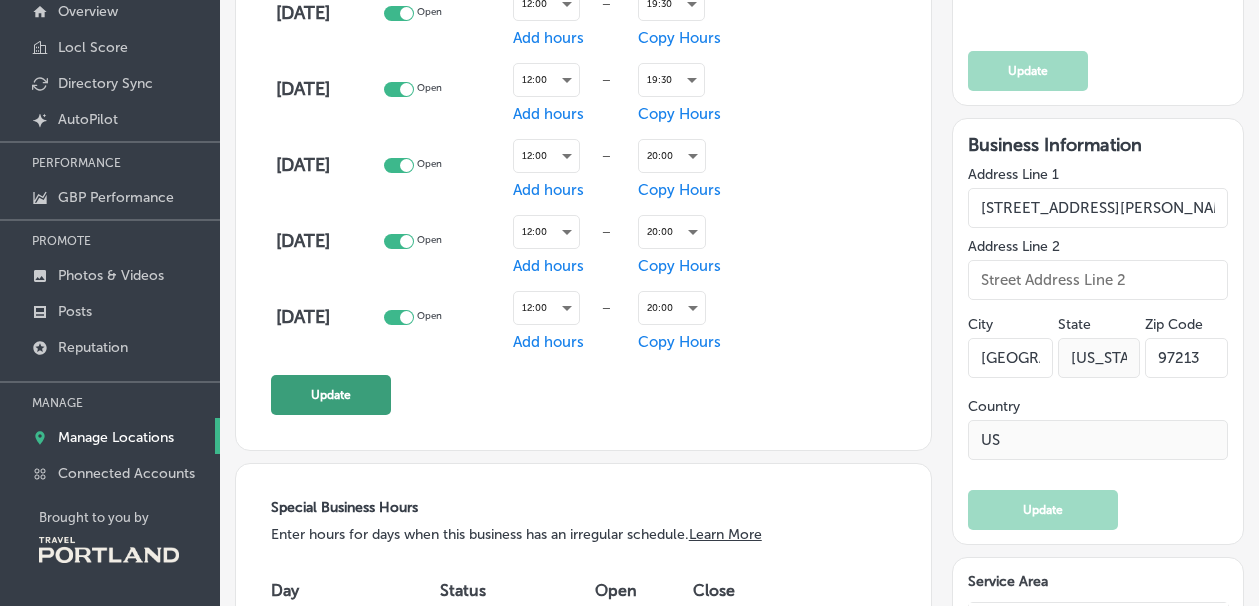 click on "Update" 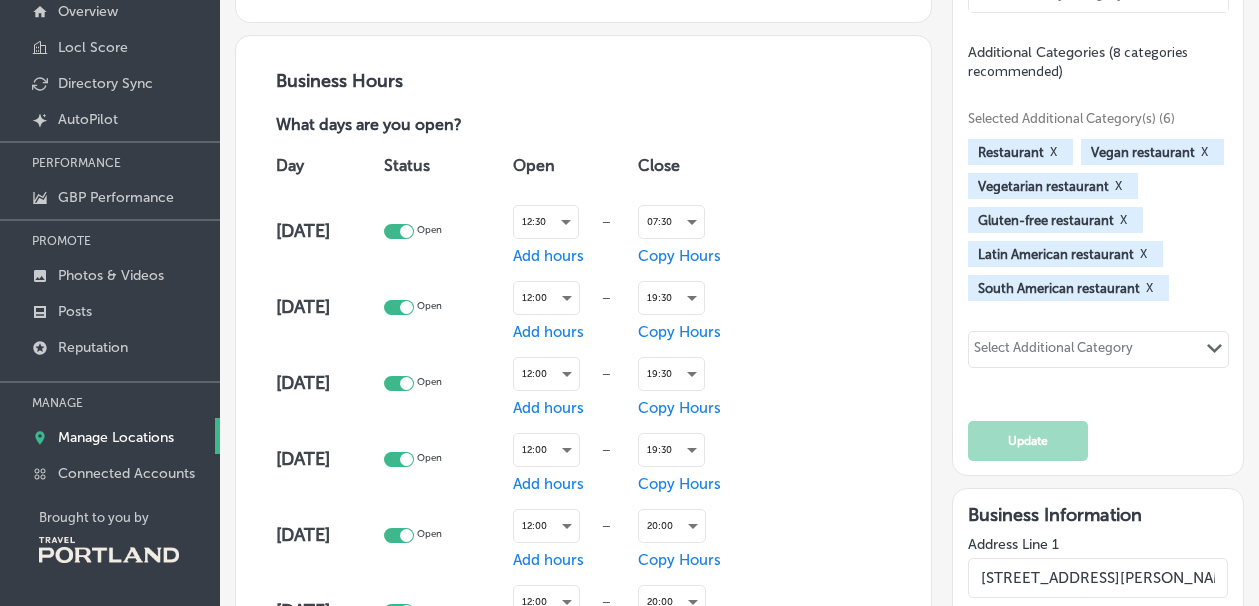 scroll, scrollTop: 1011, scrollLeft: 0, axis: vertical 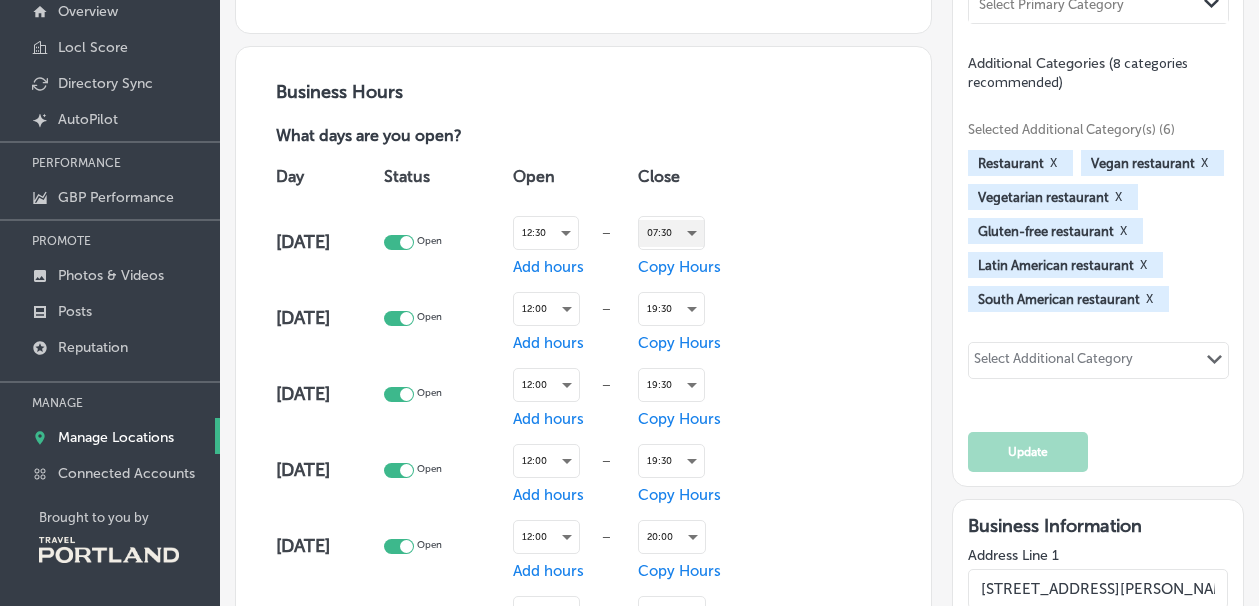 click on "07:30" at bounding box center [671, 233] 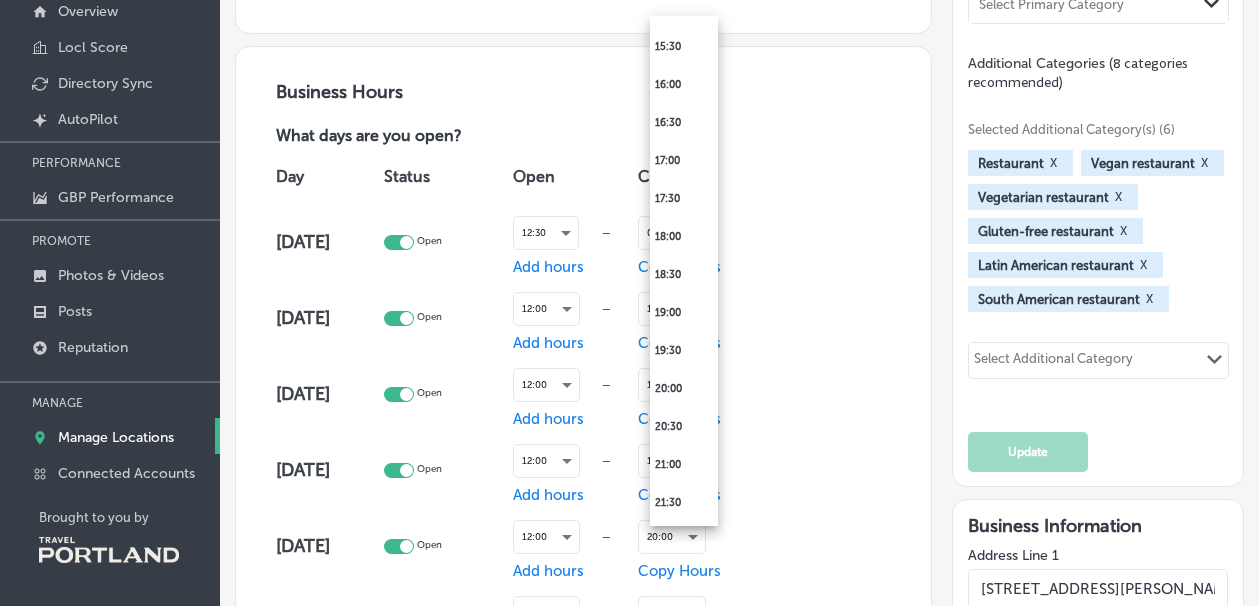 scroll, scrollTop: 1197, scrollLeft: 0, axis: vertical 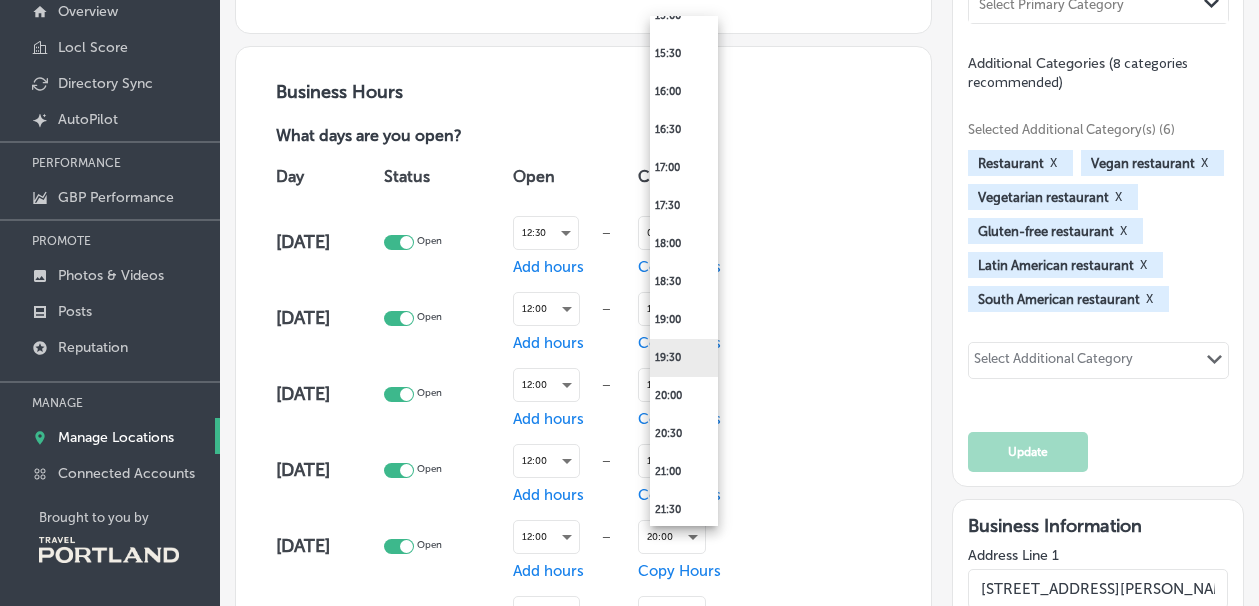click on "19:30" at bounding box center [684, 358] 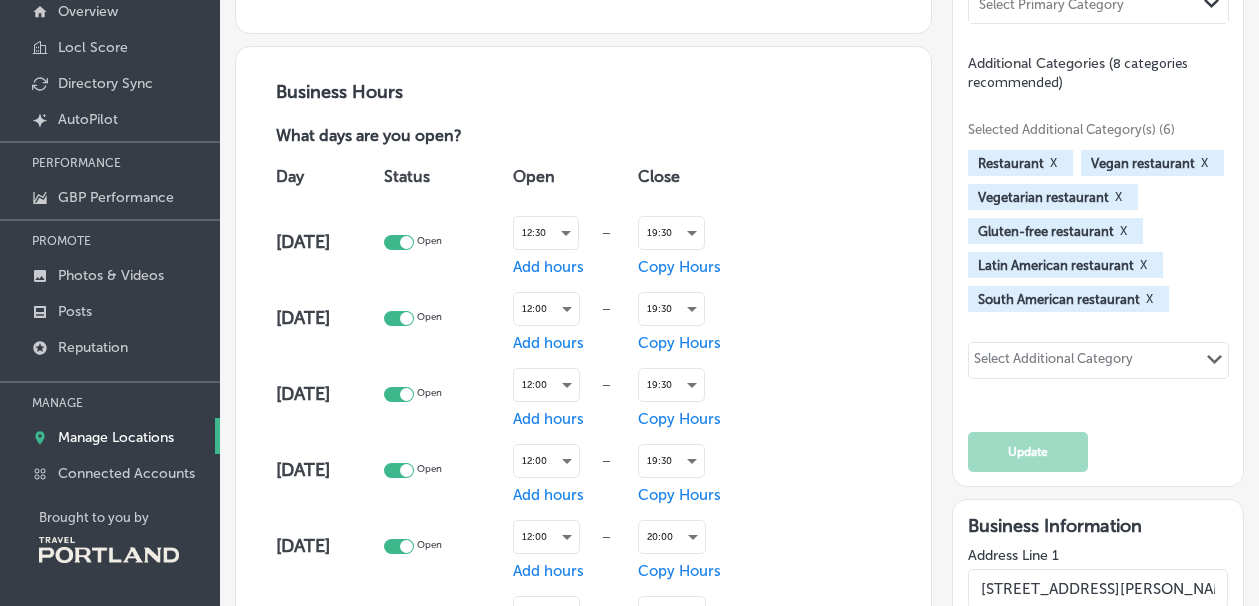 click on "Day Status Open Close [DATE] Open 12:30 — Add hours 19:30 Copy Hours [DATE] Open 12:00 — Add hours 19:30 Copy Hours [DATE] Open 12:00 — Add hours 19:30 Copy Hours [DATE] Open 12:00 — Add hours 19:30 Copy Hours [DATE] Open 12:00 — Add hours 20:00 Copy Hours [DATE] Open 12:00 — Add hours 20:00 Copy Hours [DATE] Open 12:00 — Add hours 20:00 Copy Hours" at bounding box center [584, 442] 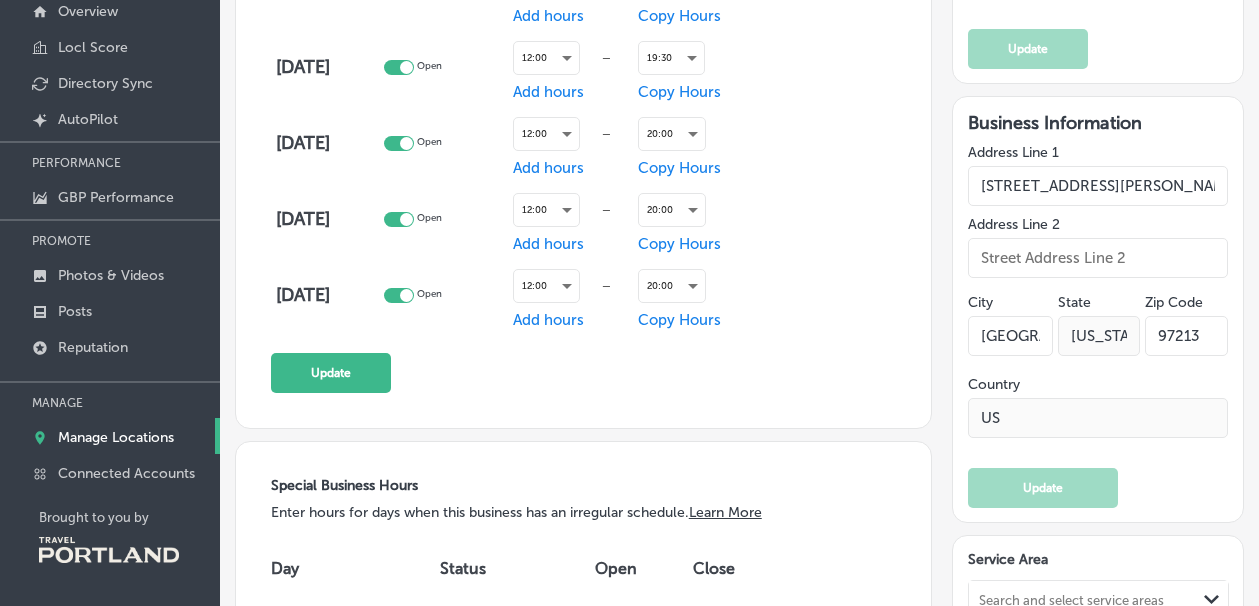 scroll, scrollTop: 1420, scrollLeft: 0, axis: vertical 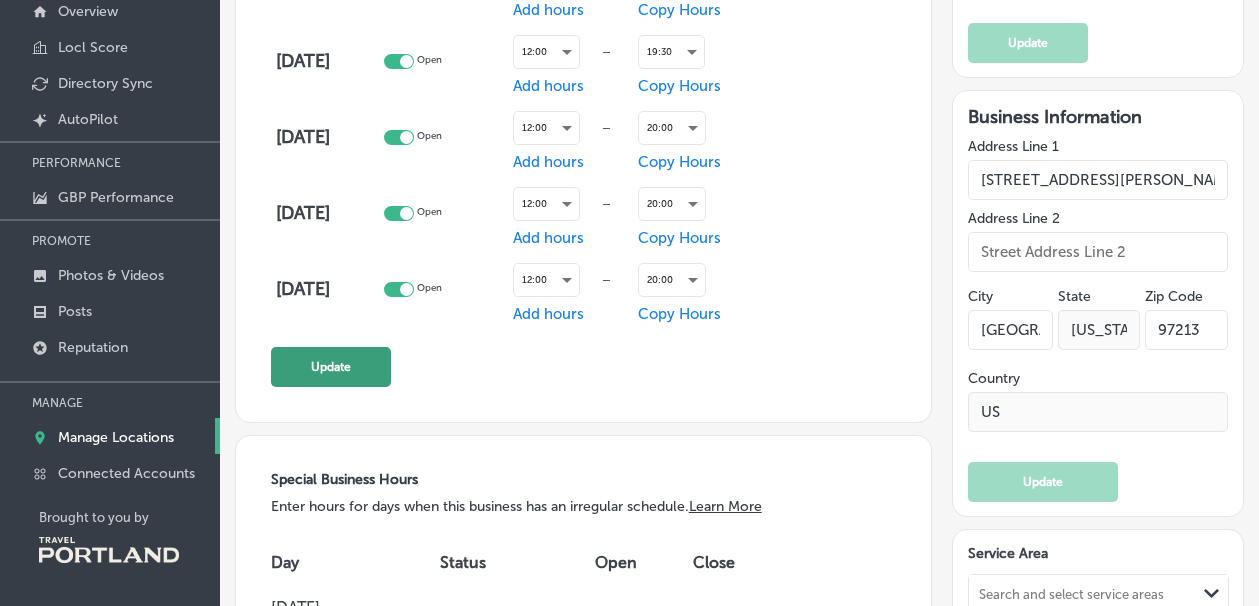 click on "Update" 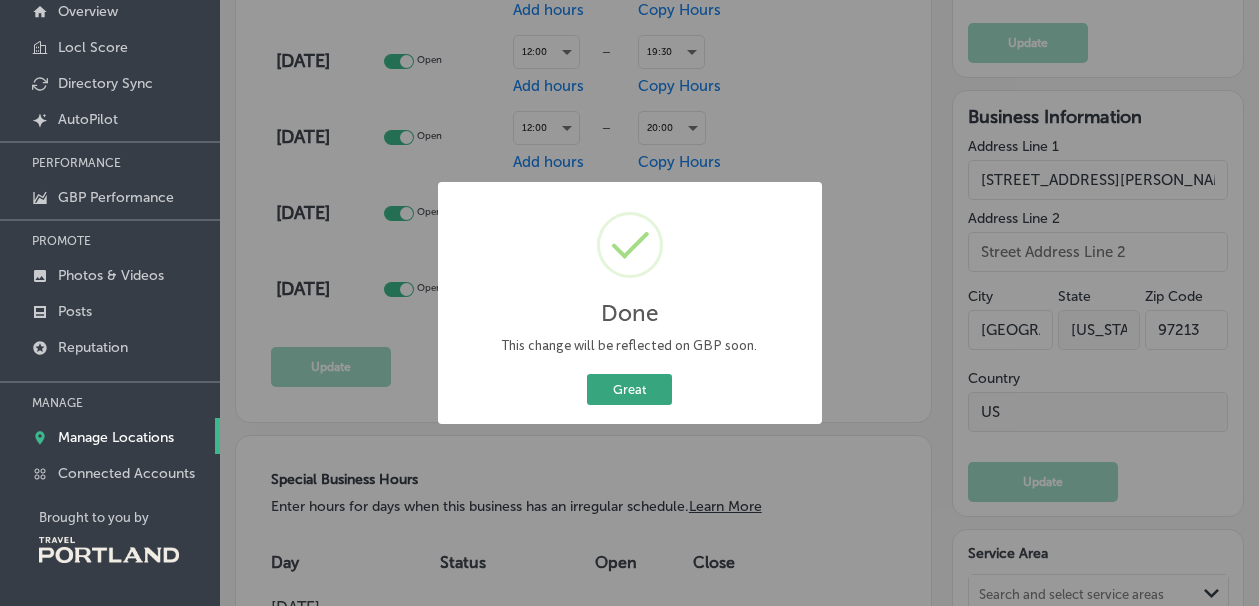 click on "Great" at bounding box center [629, 389] 